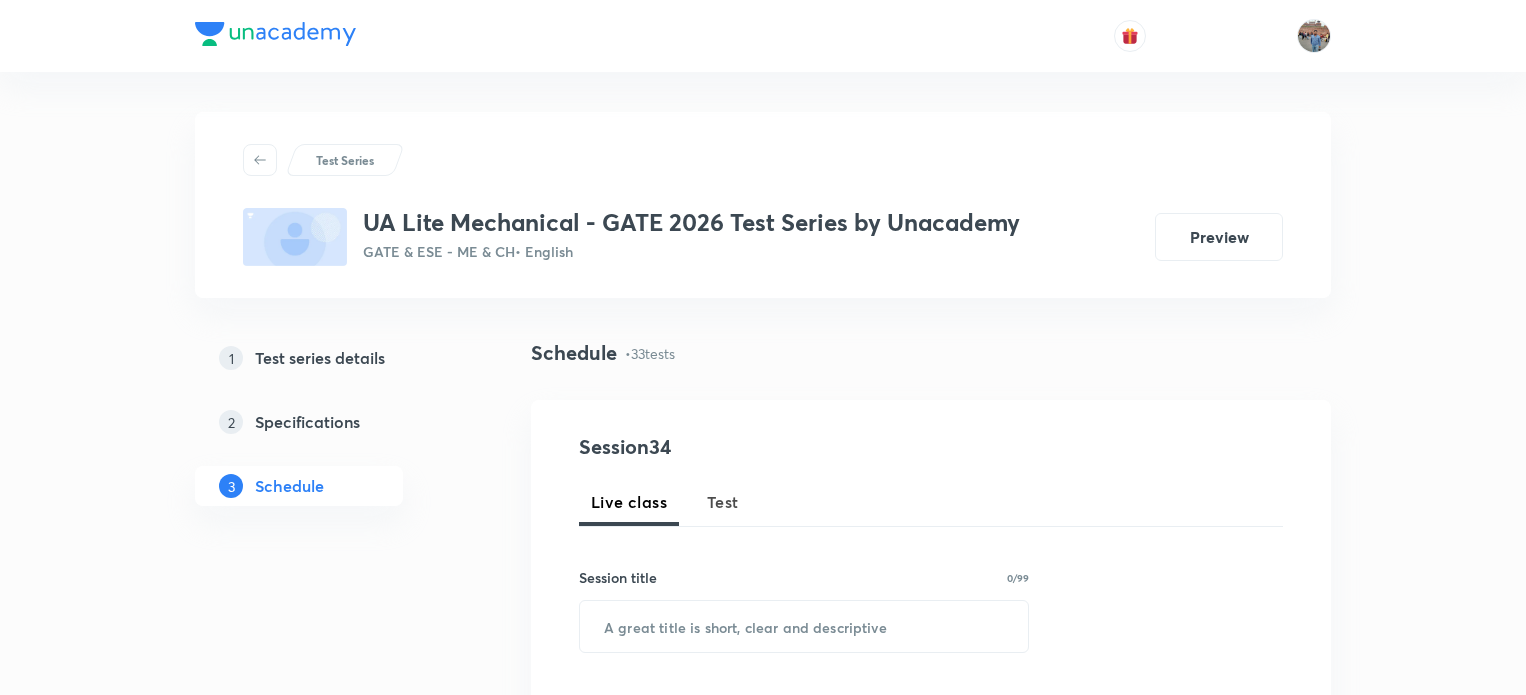 scroll, scrollTop: 0, scrollLeft: 0, axis: both 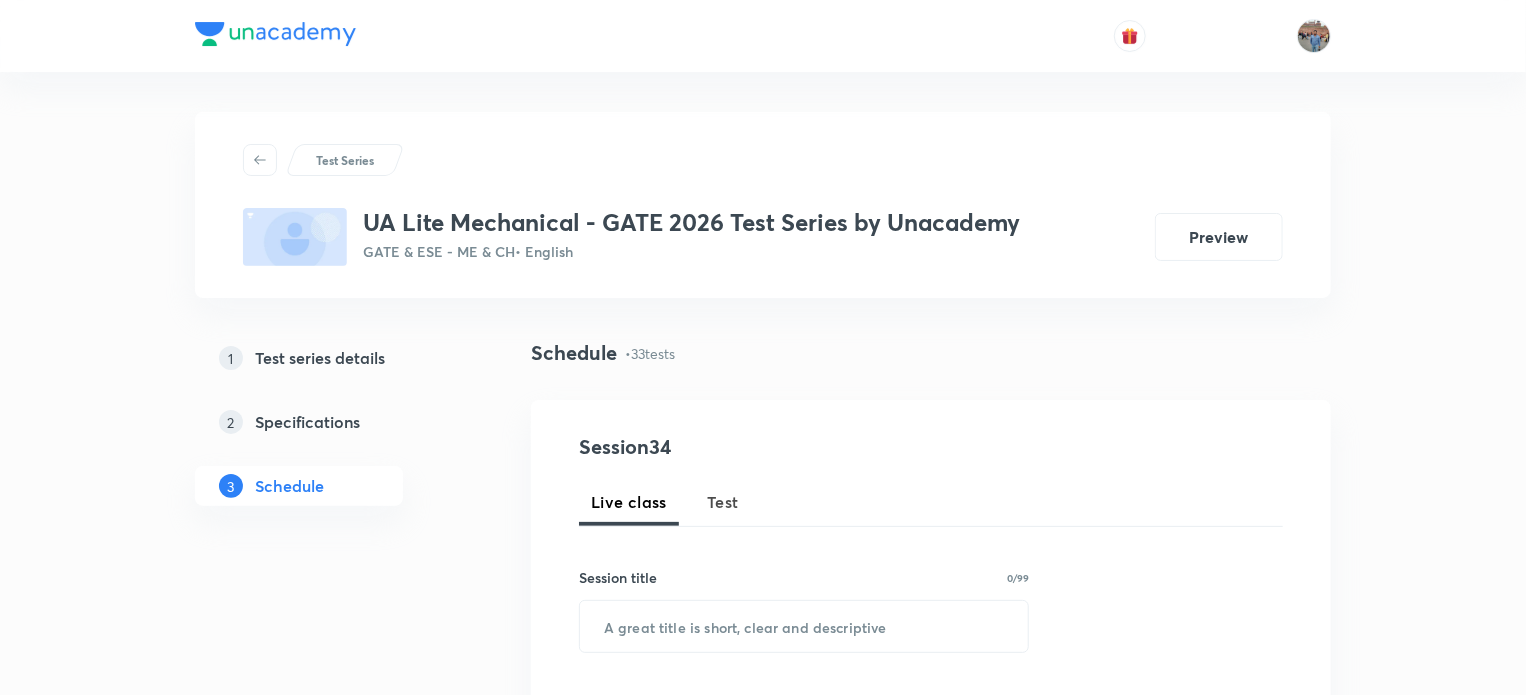 click on "Test" at bounding box center (723, 502) 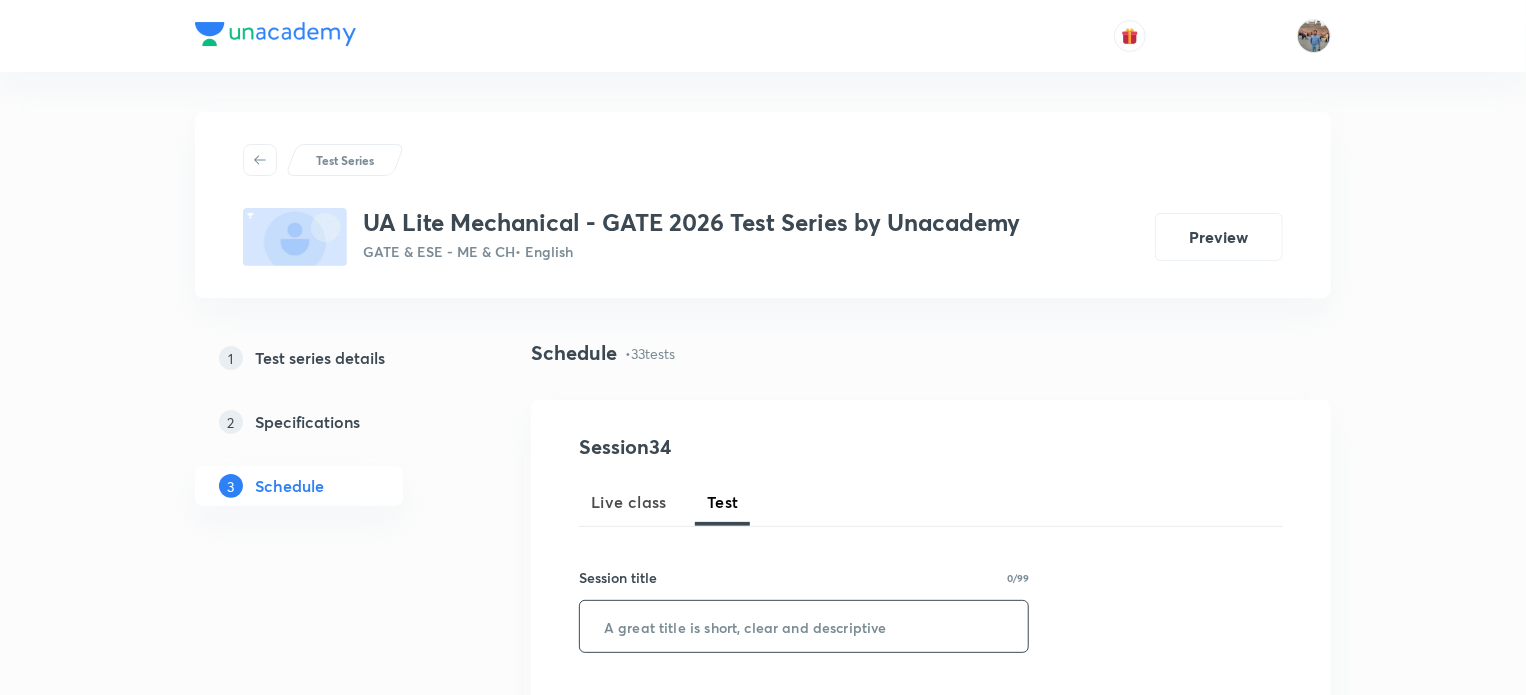 click at bounding box center [804, 626] 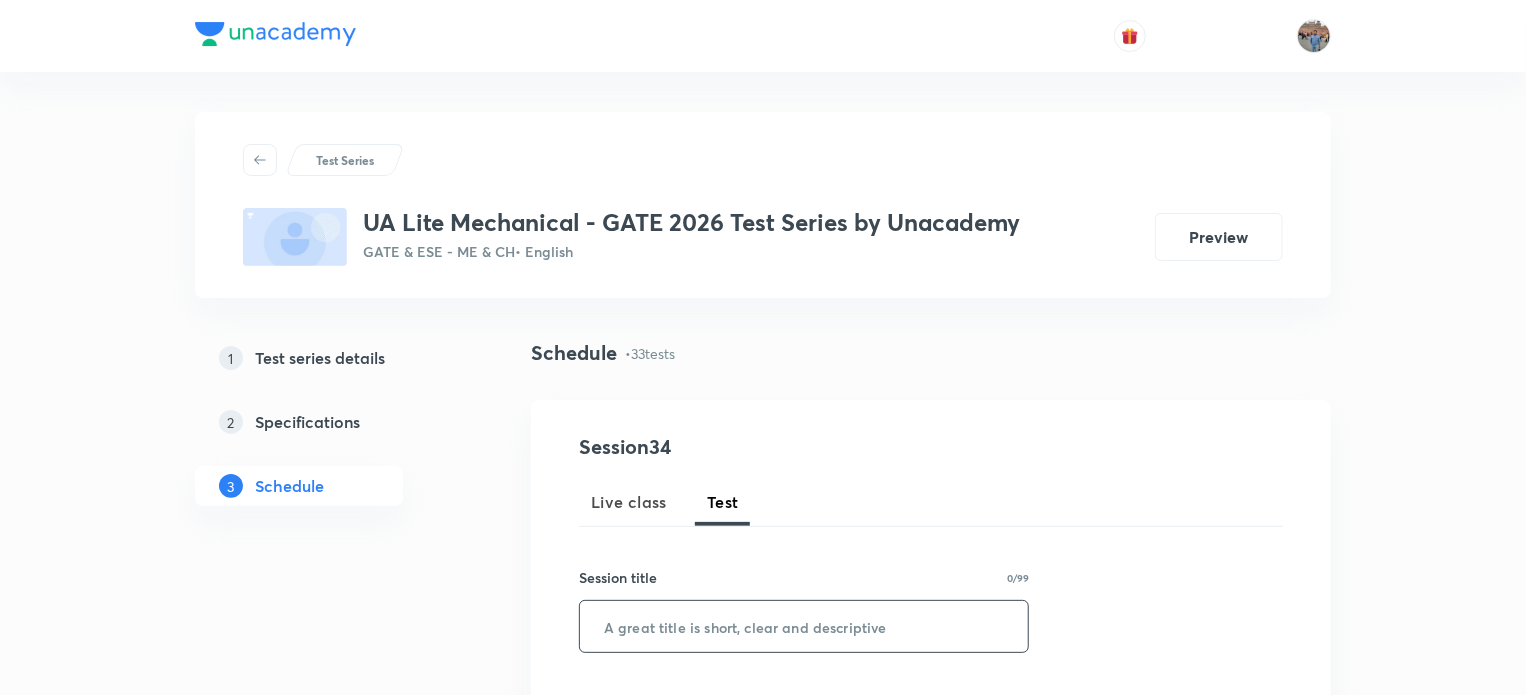 click at bounding box center [804, 626] 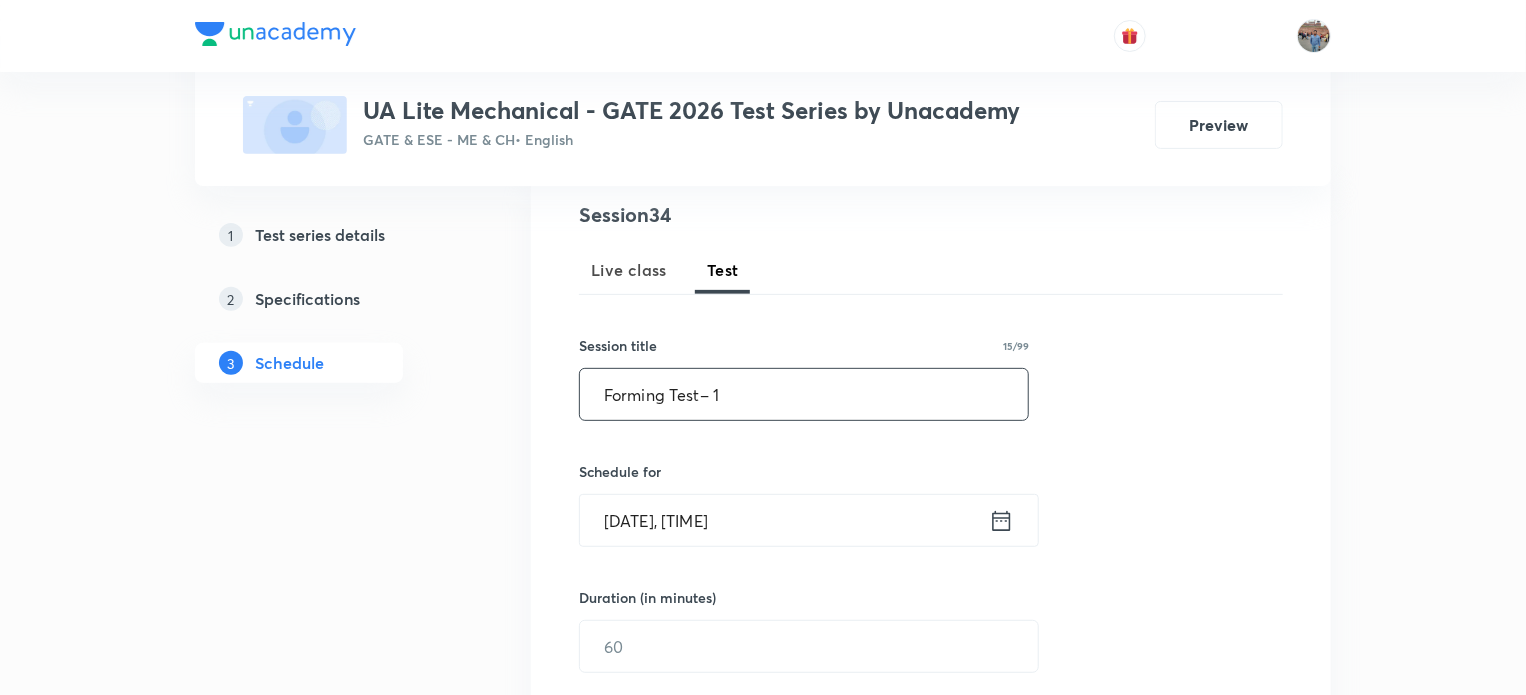 scroll, scrollTop: 288, scrollLeft: 0, axis: vertical 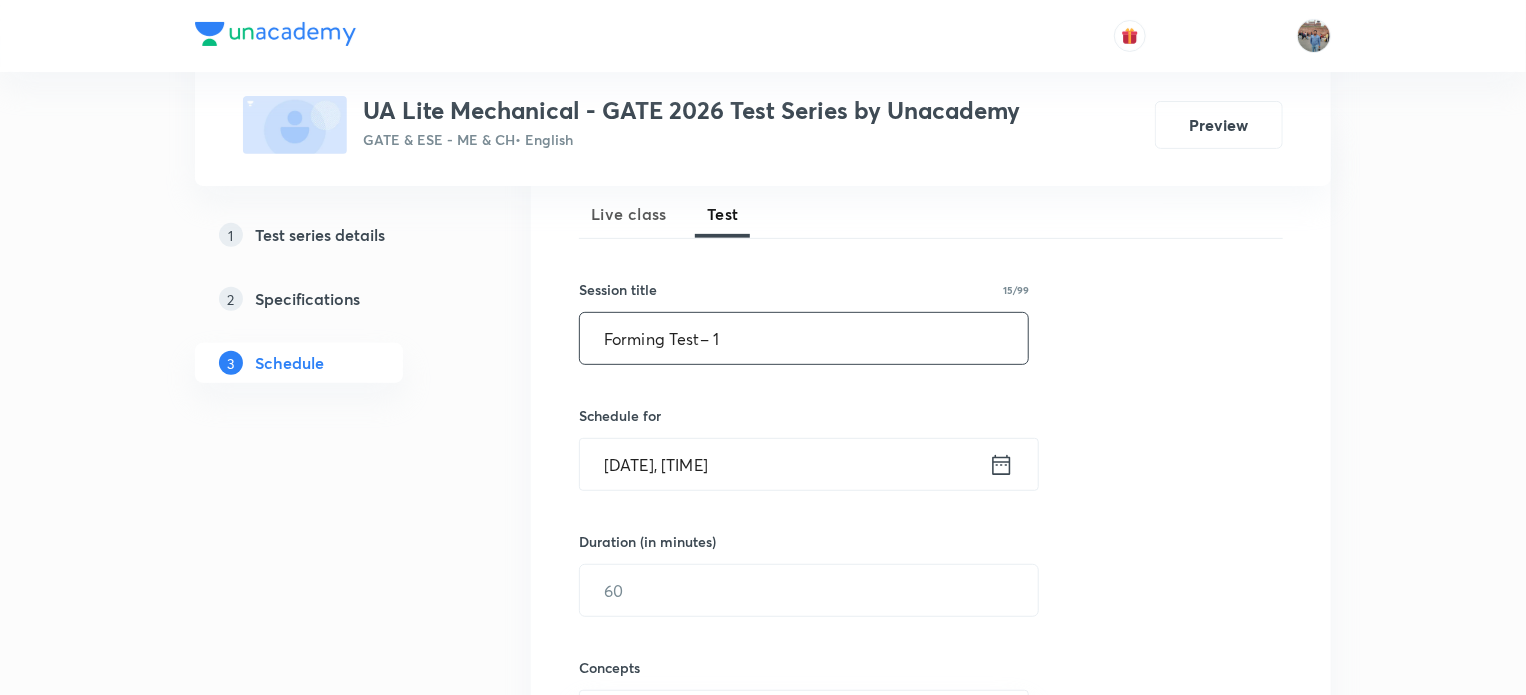 type on "Forming Test– 1" 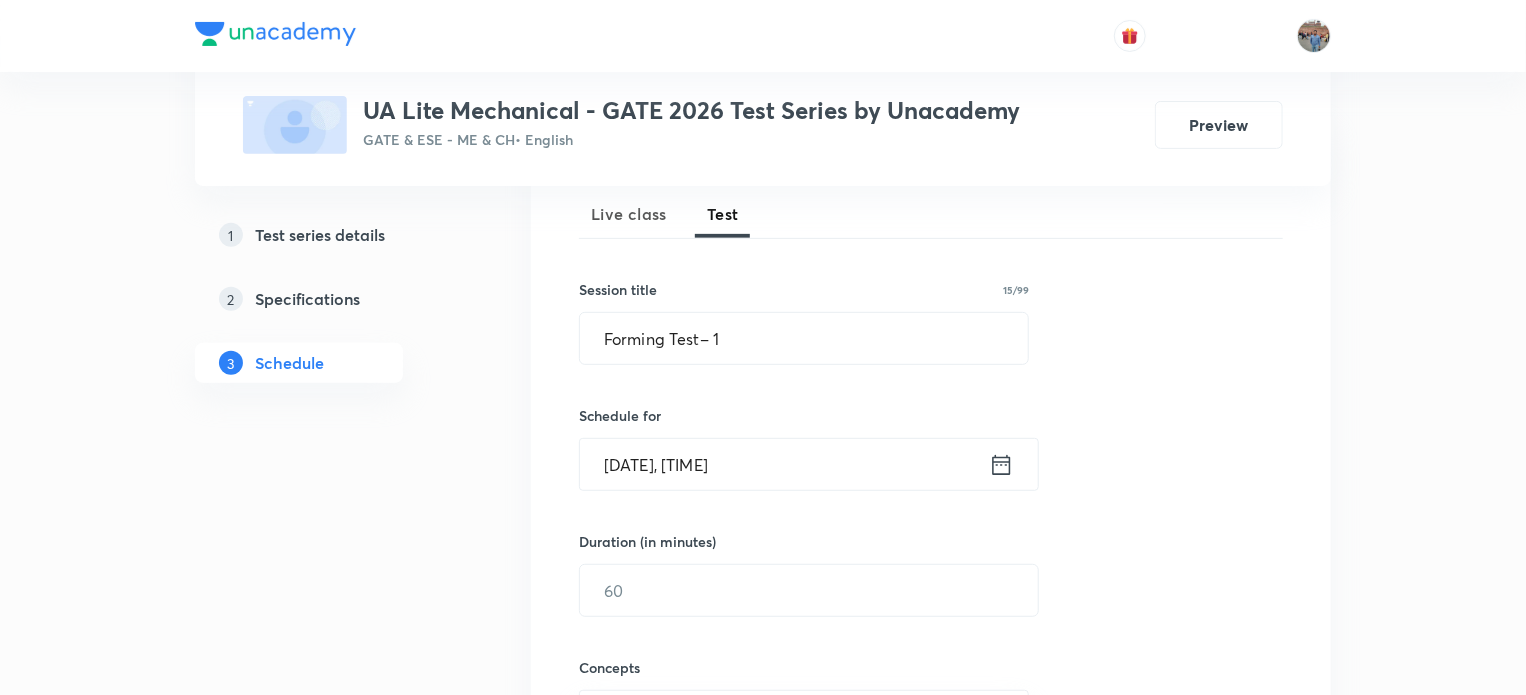 click 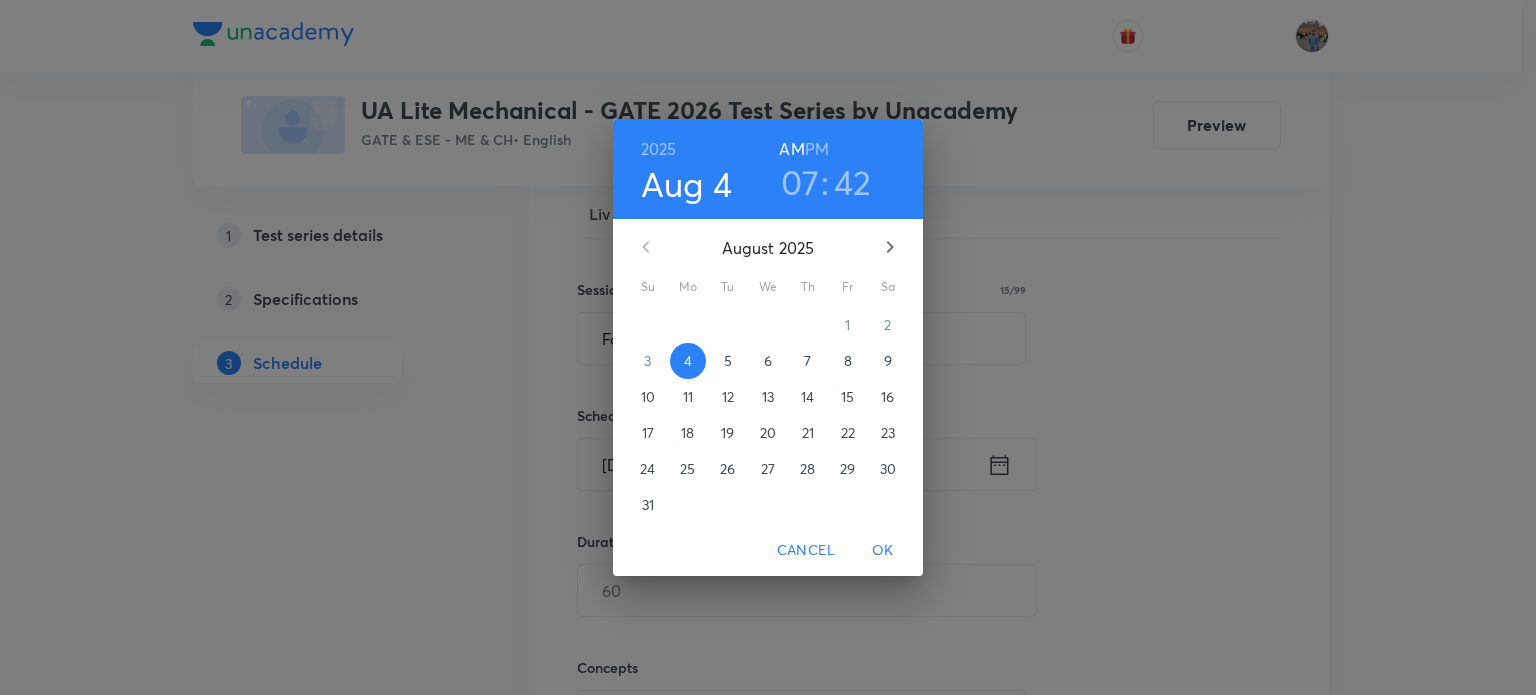 click on "07" at bounding box center [800, 182] 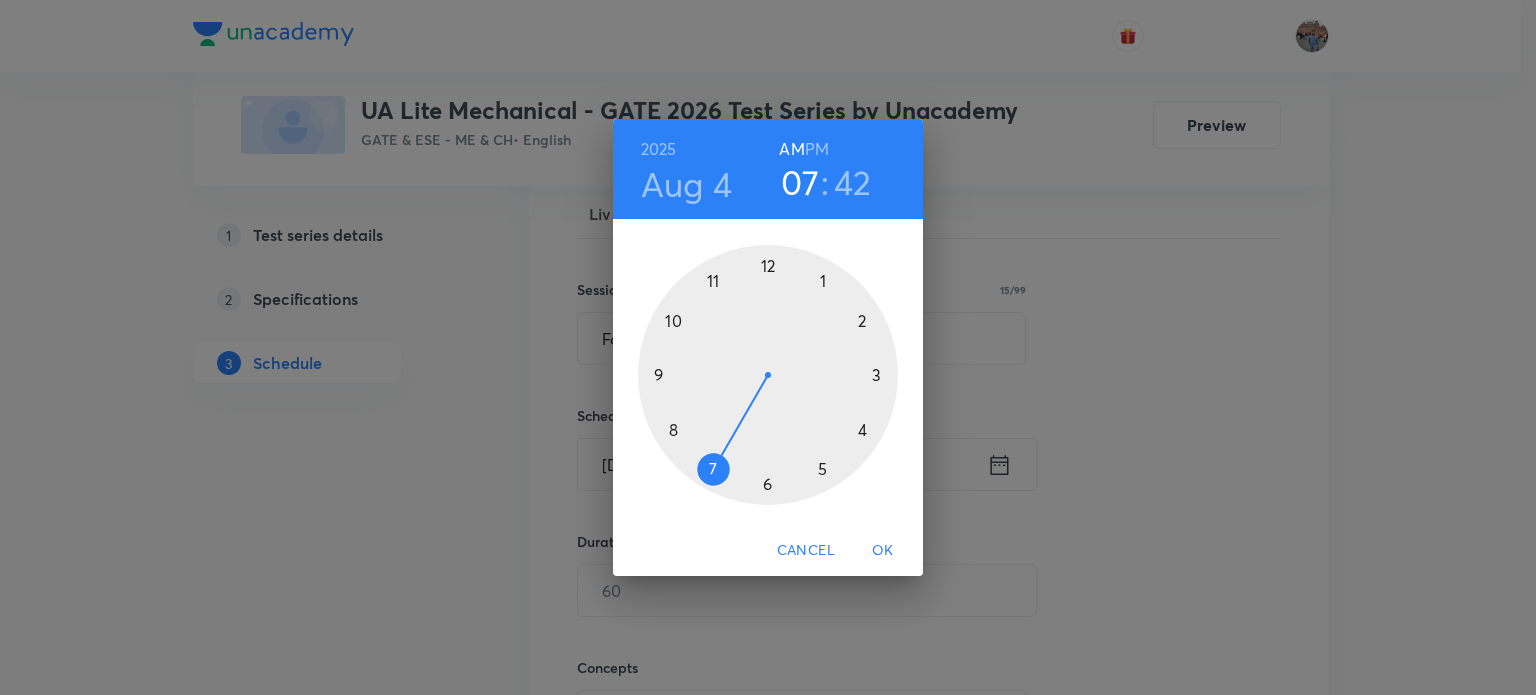 click at bounding box center [768, 375] 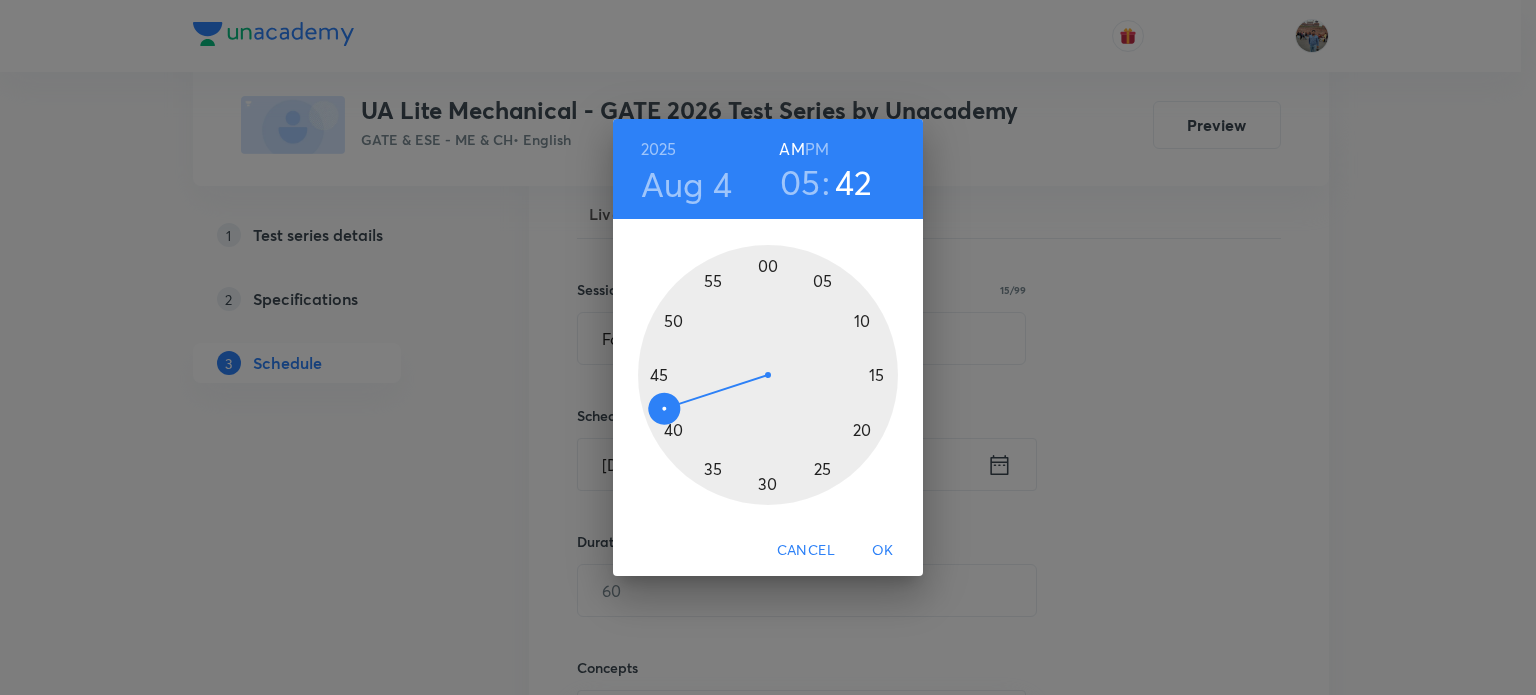 click at bounding box center [768, 375] 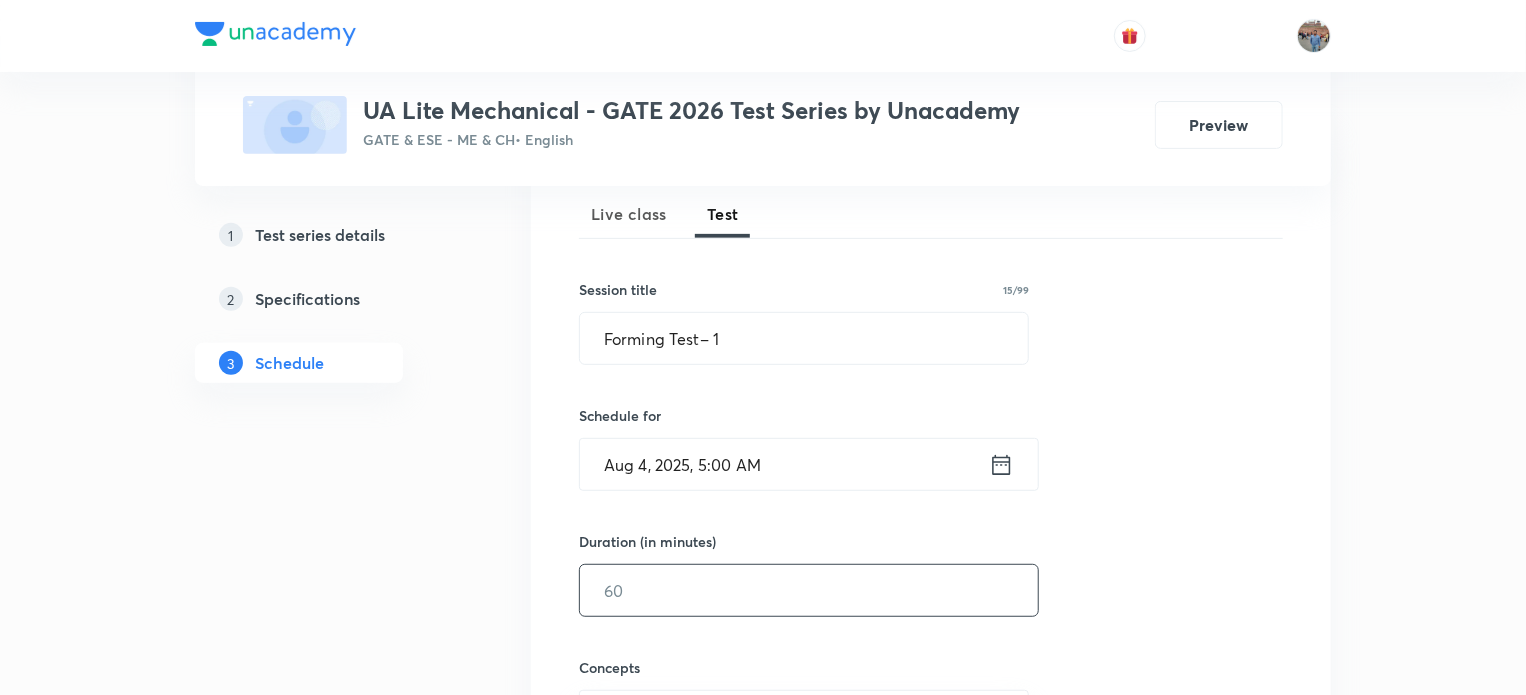 click at bounding box center (809, 590) 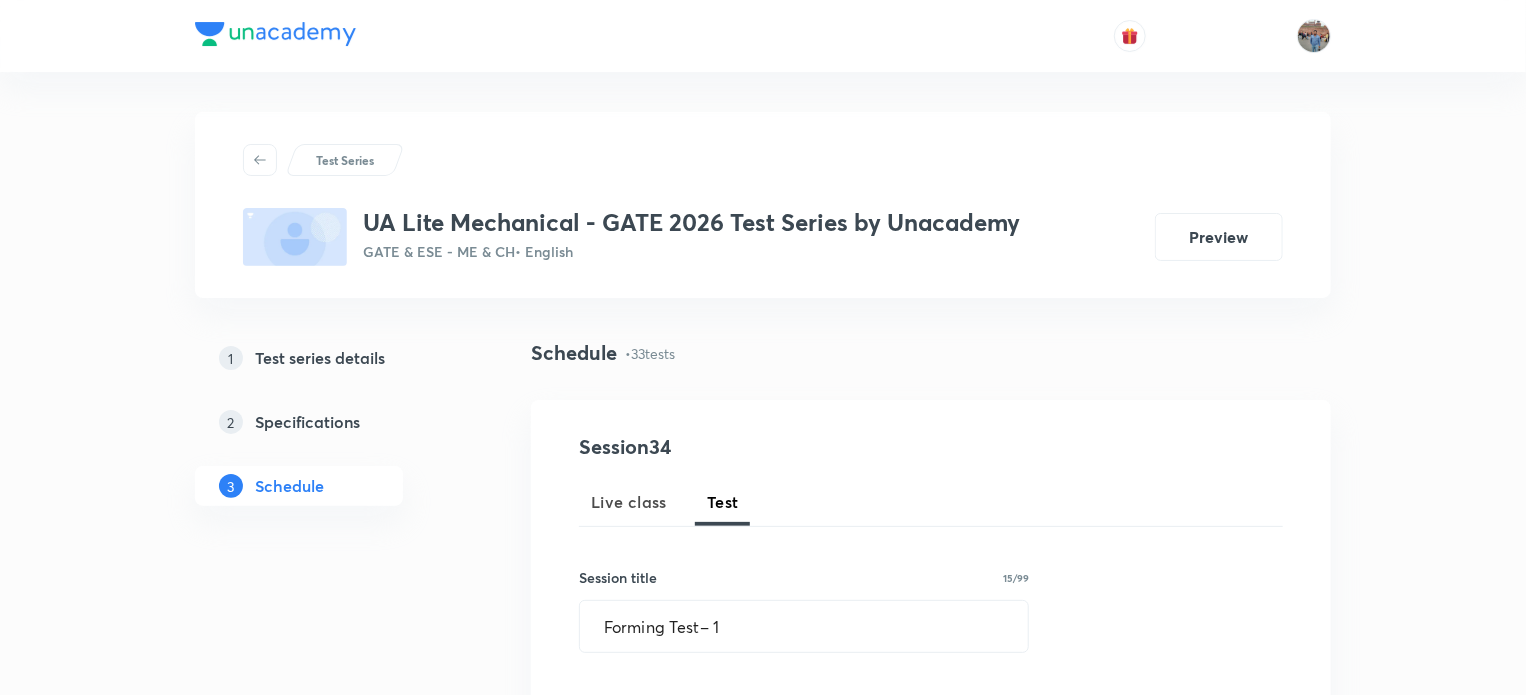 scroll, scrollTop: 533, scrollLeft: 0, axis: vertical 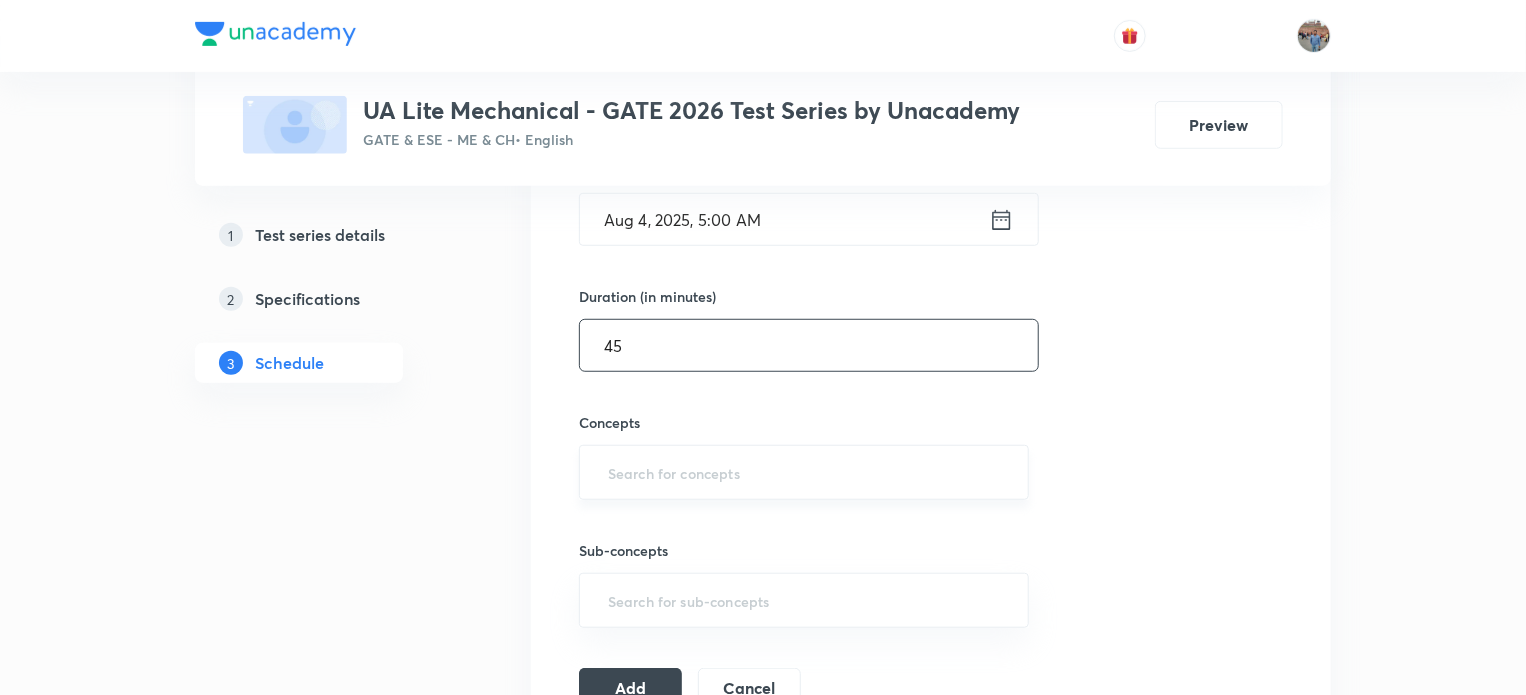 type on "45" 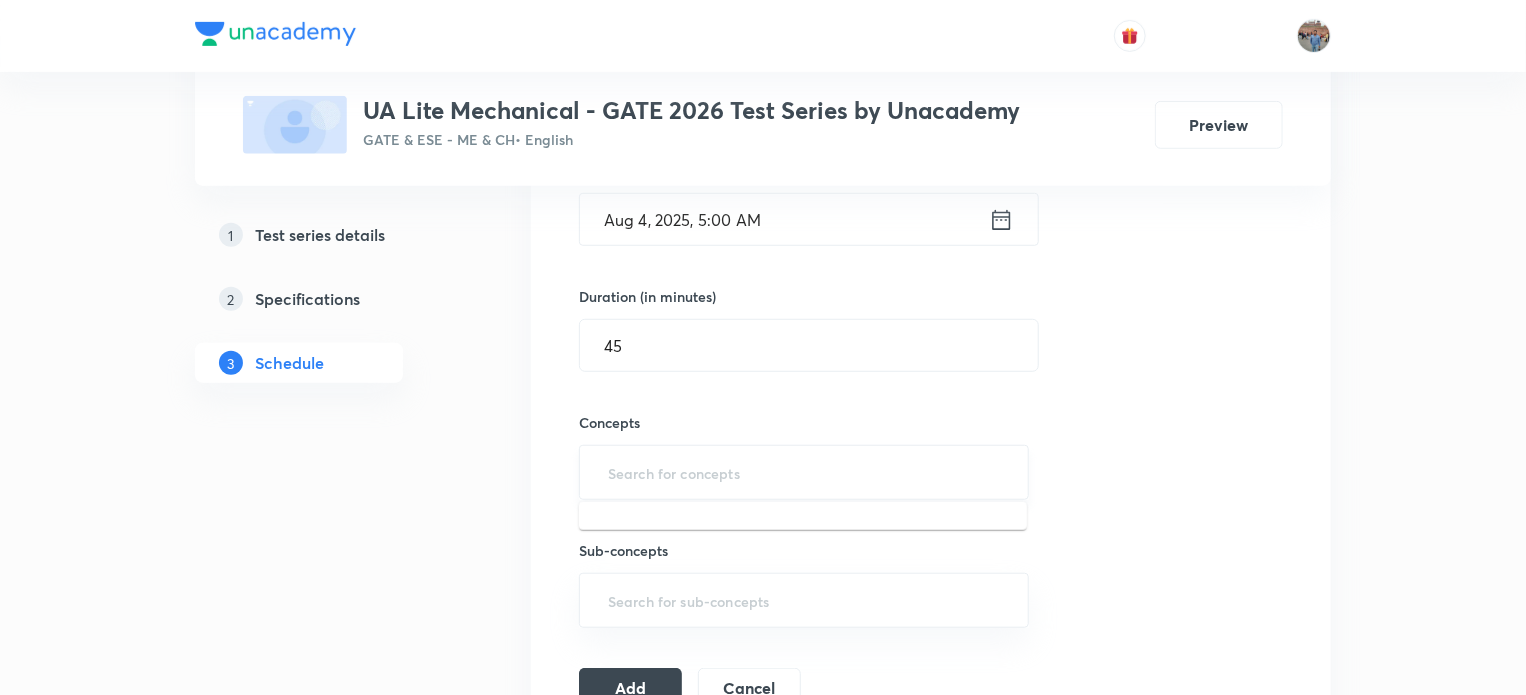 click at bounding box center (804, 472) 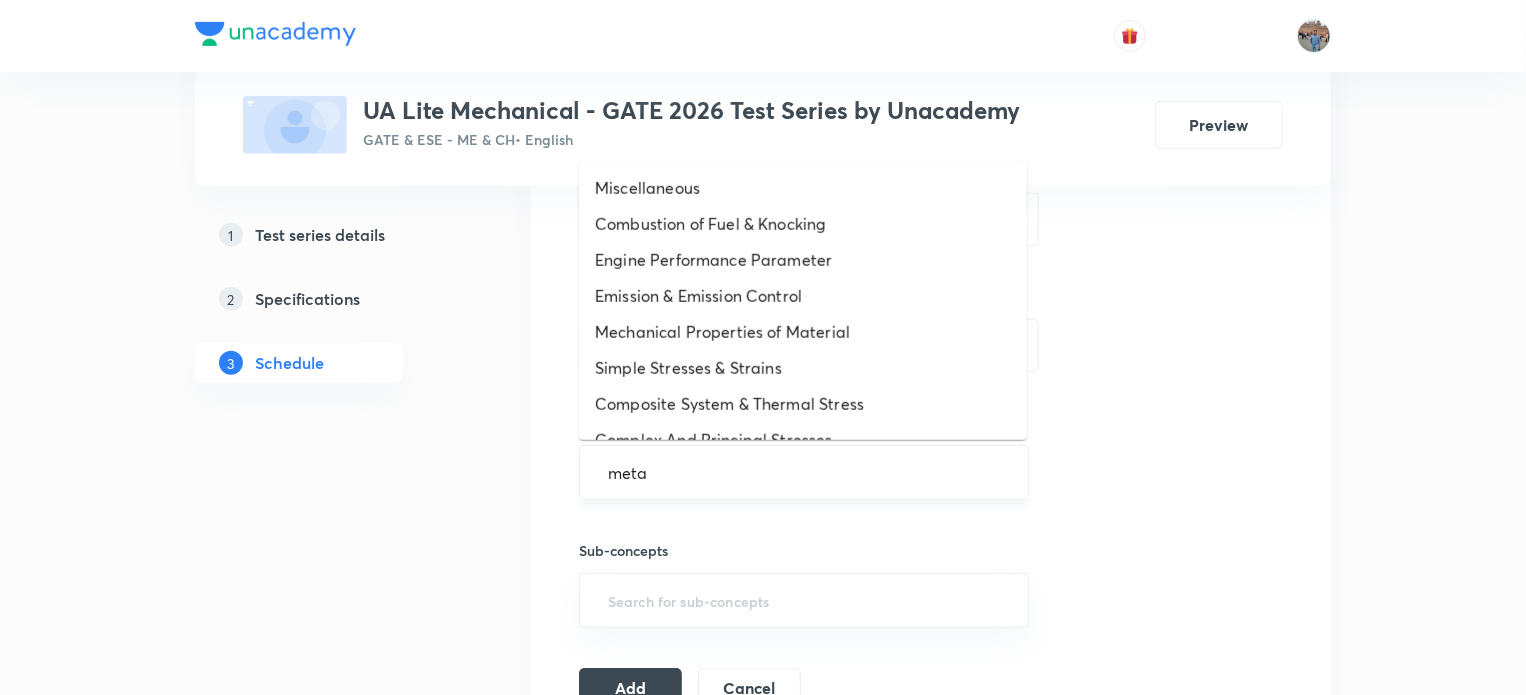 type on "metal" 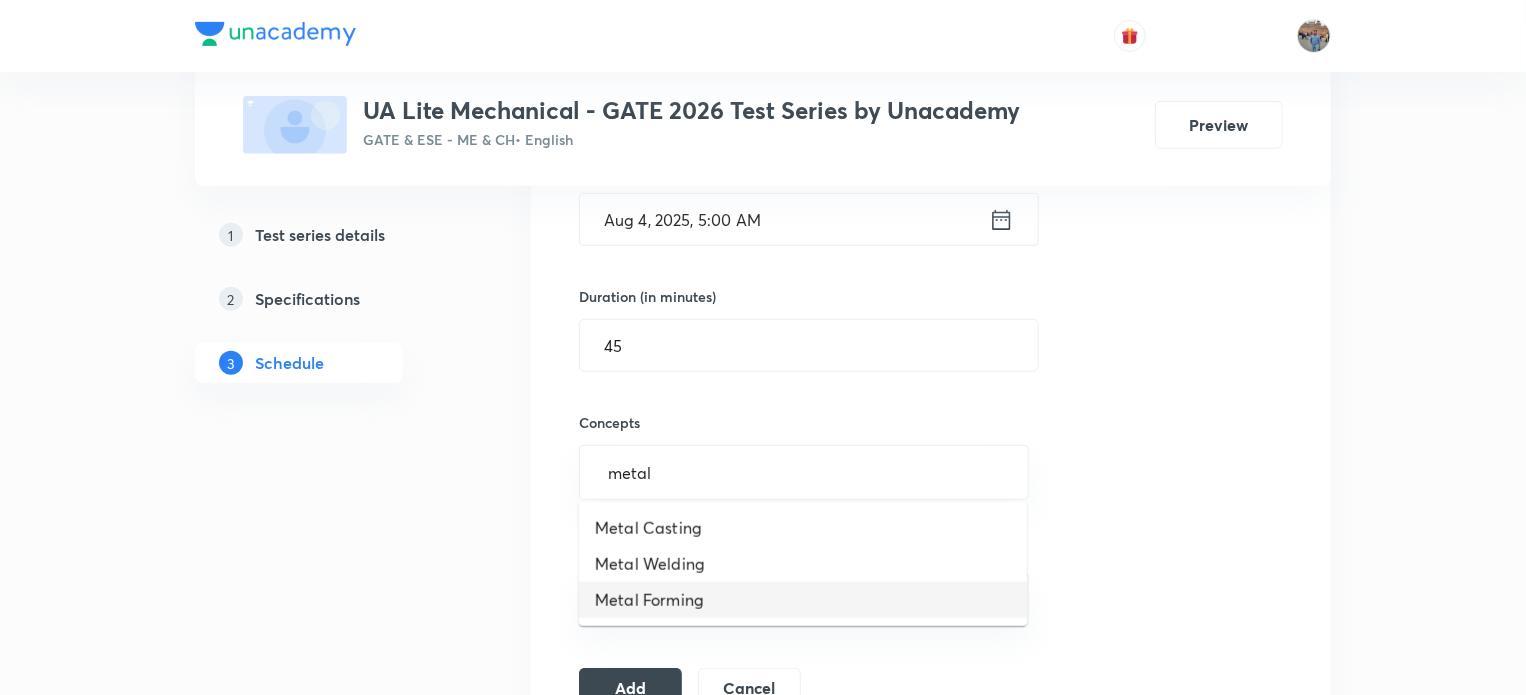click on "Metal Forming" at bounding box center [803, 600] 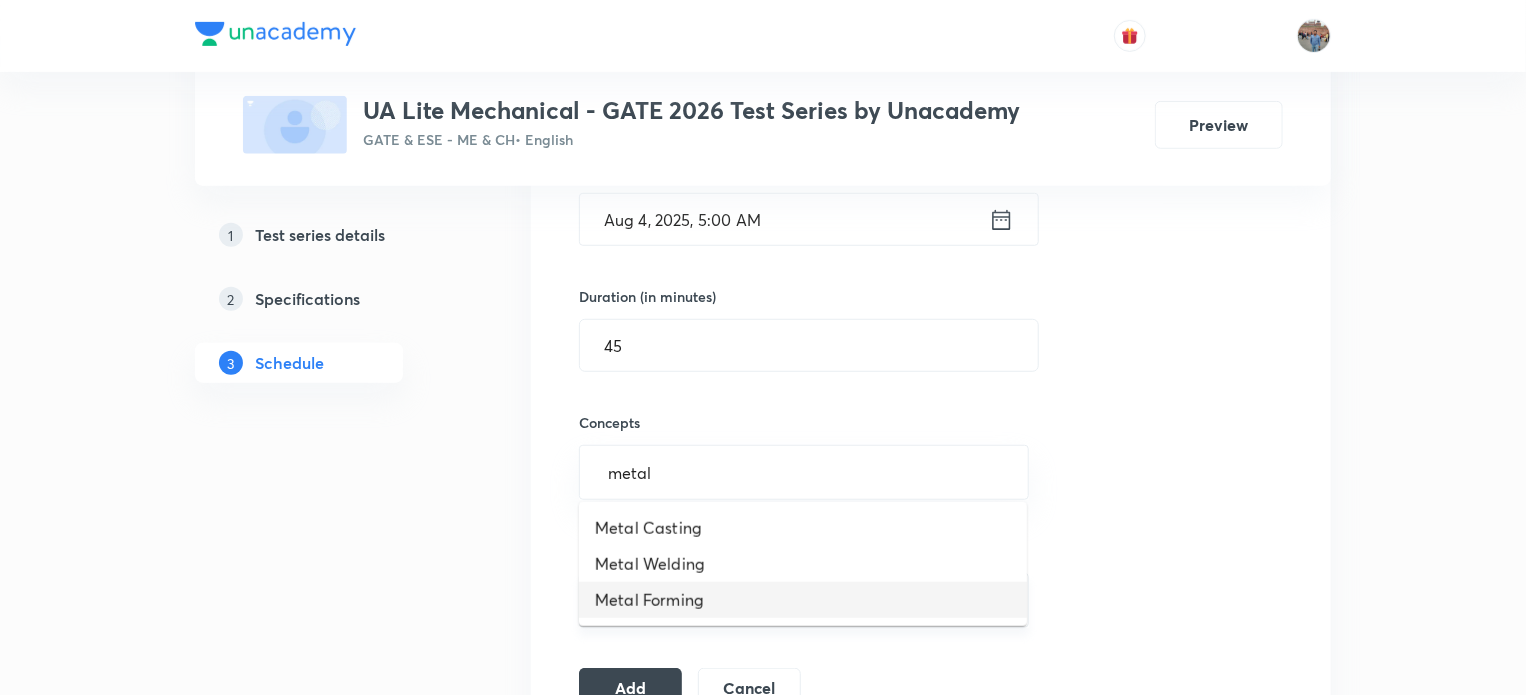 type 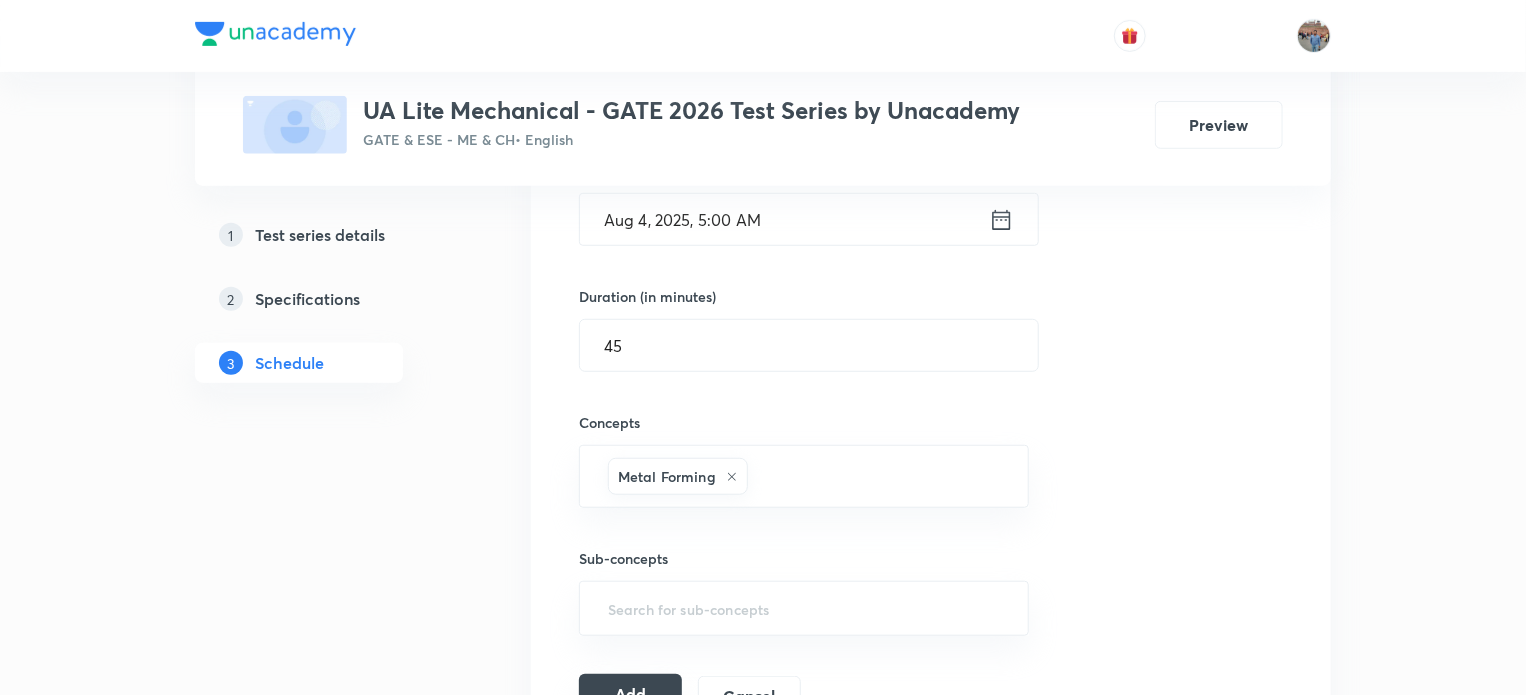 click on "Add" at bounding box center (630, 694) 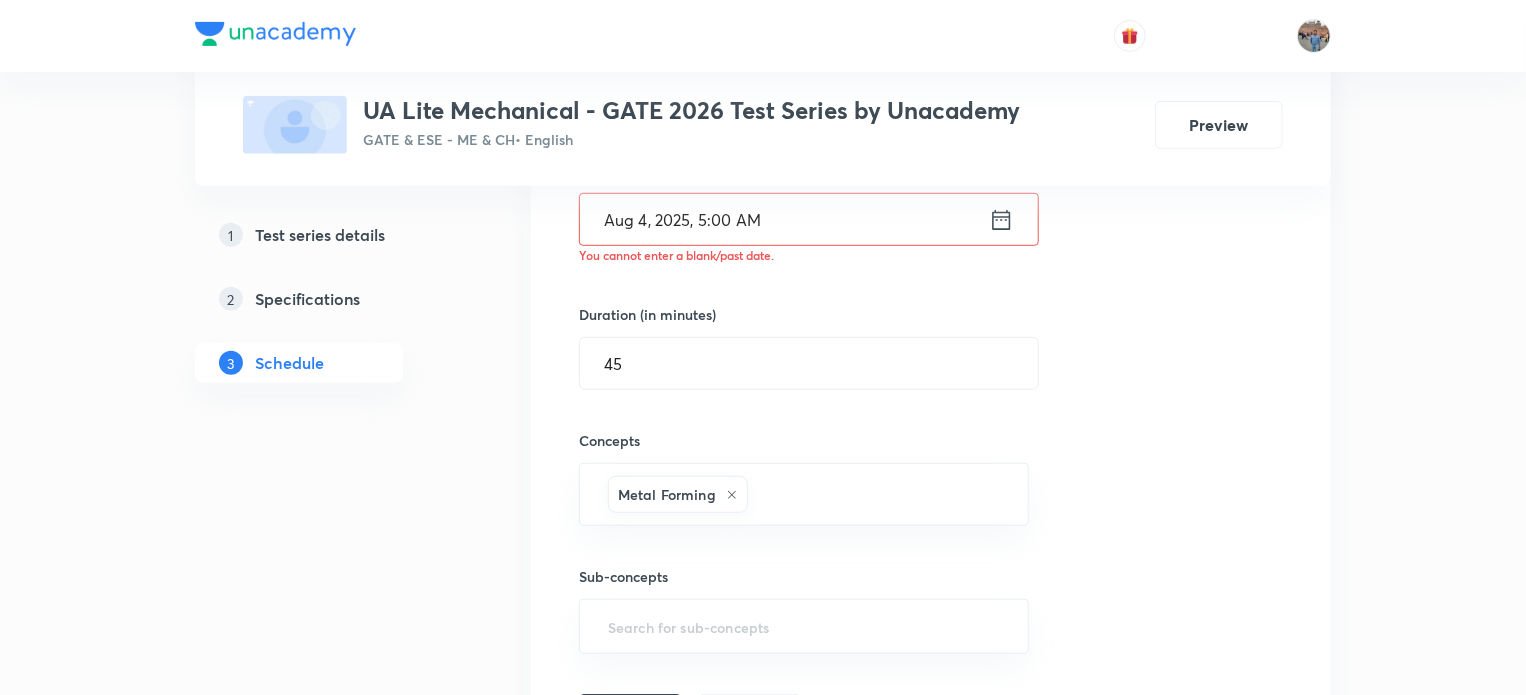 click 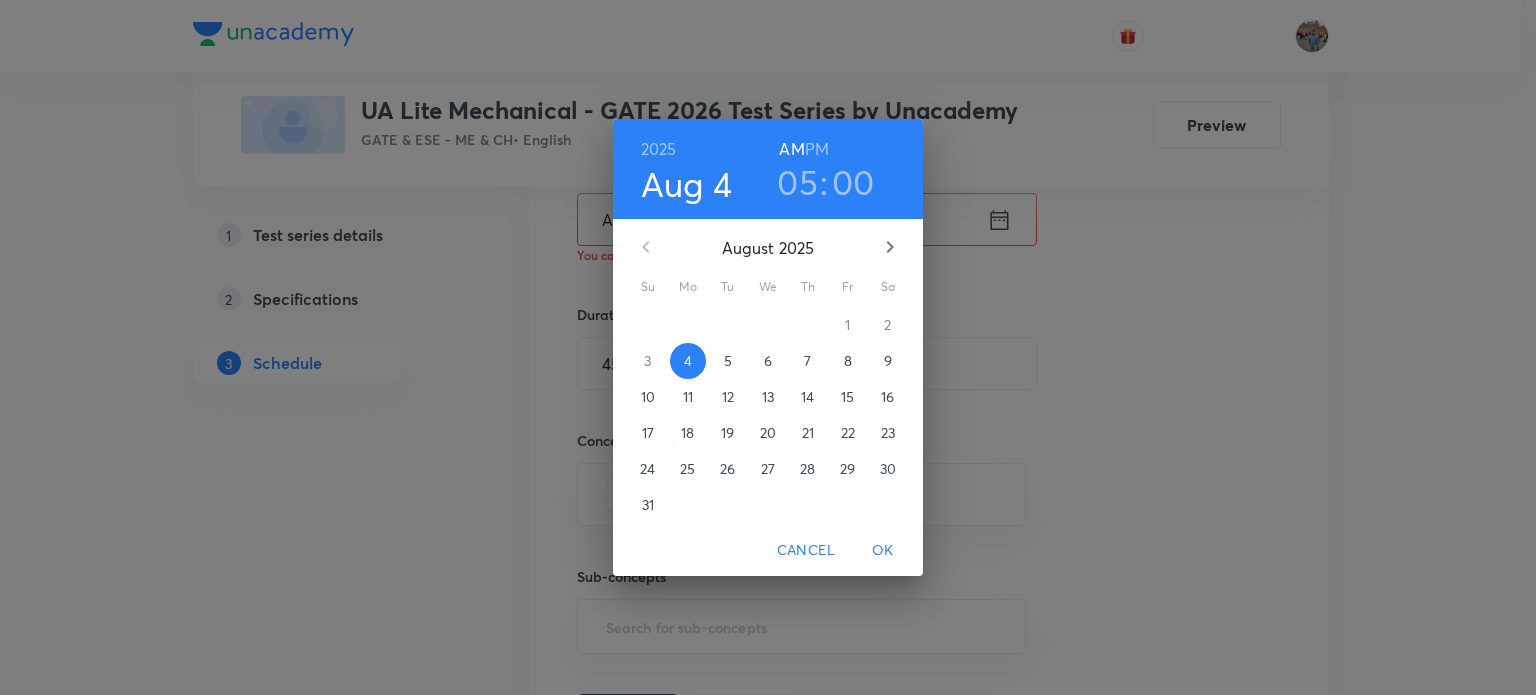 click on "PM" at bounding box center (817, 149) 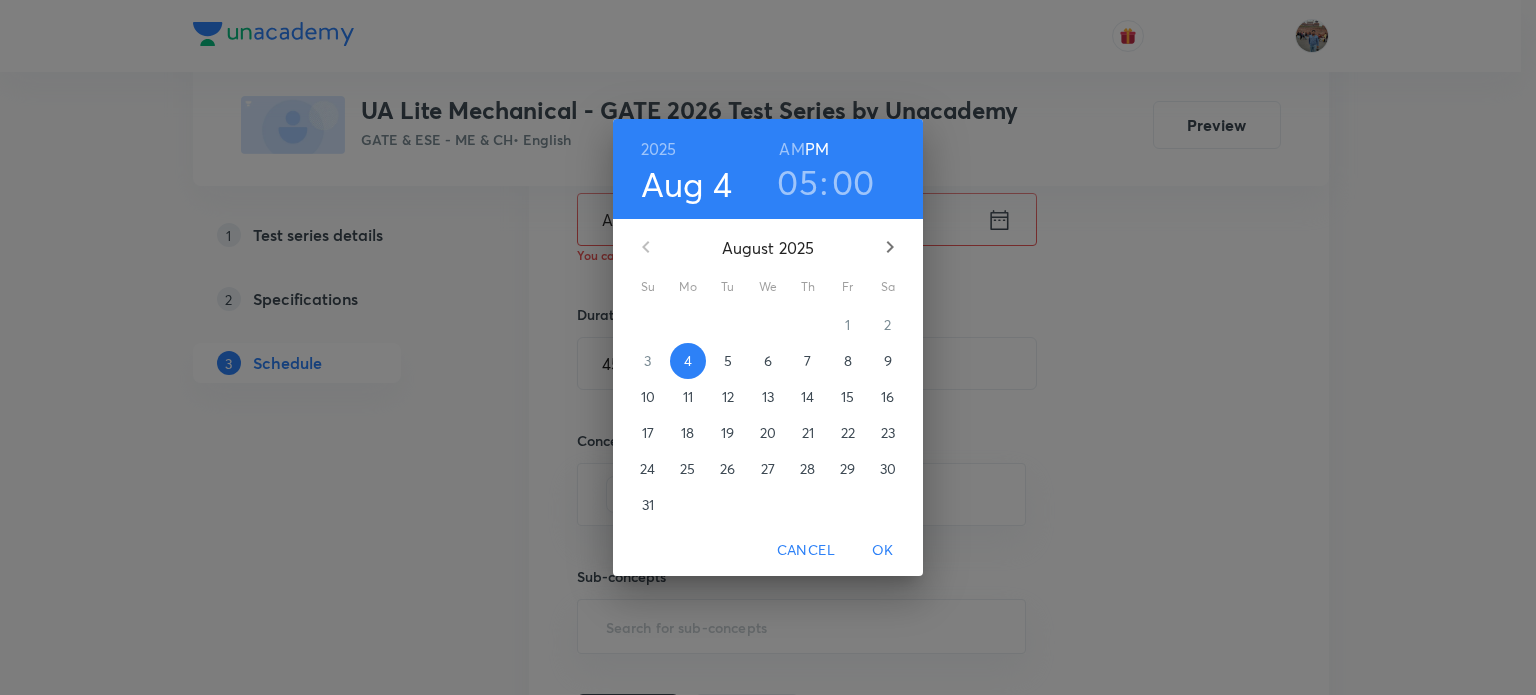 click on "OK" at bounding box center (883, 550) 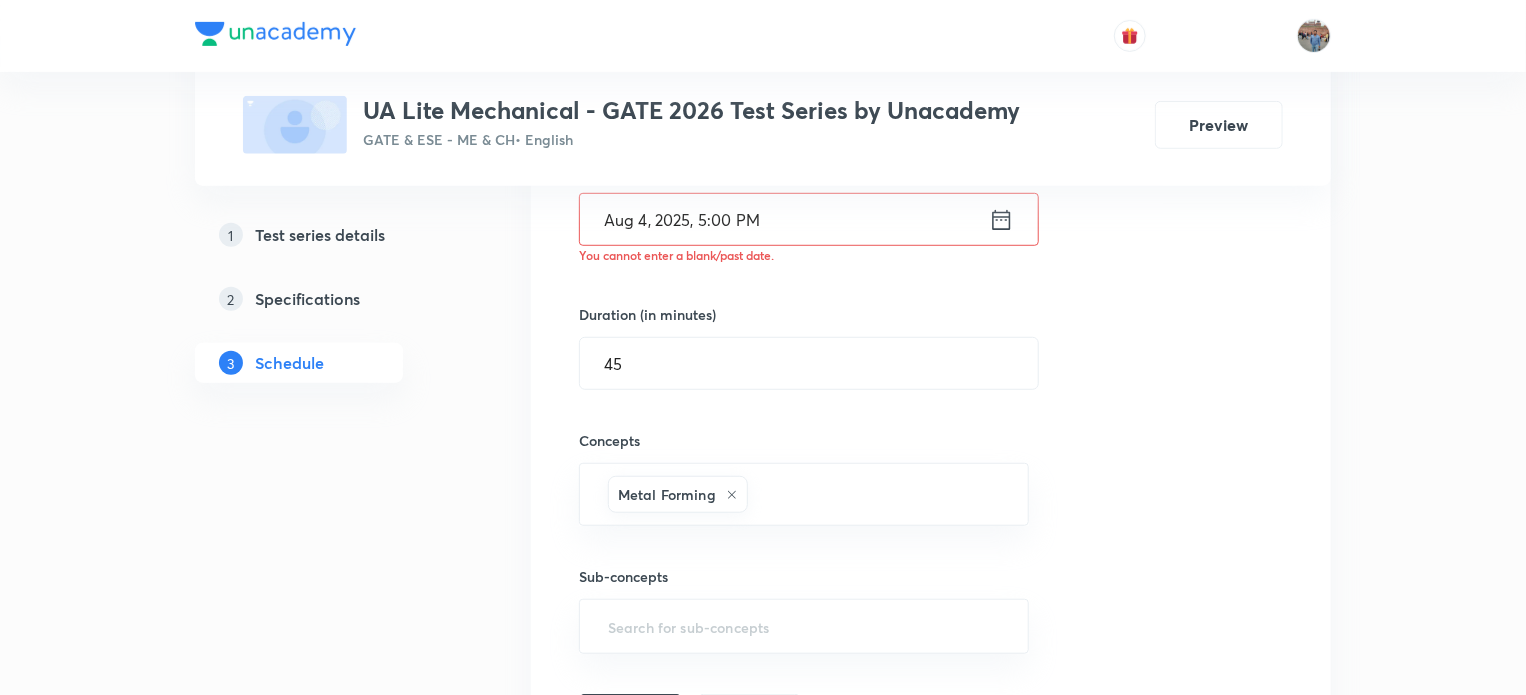 scroll, scrollTop: 1066, scrollLeft: 0, axis: vertical 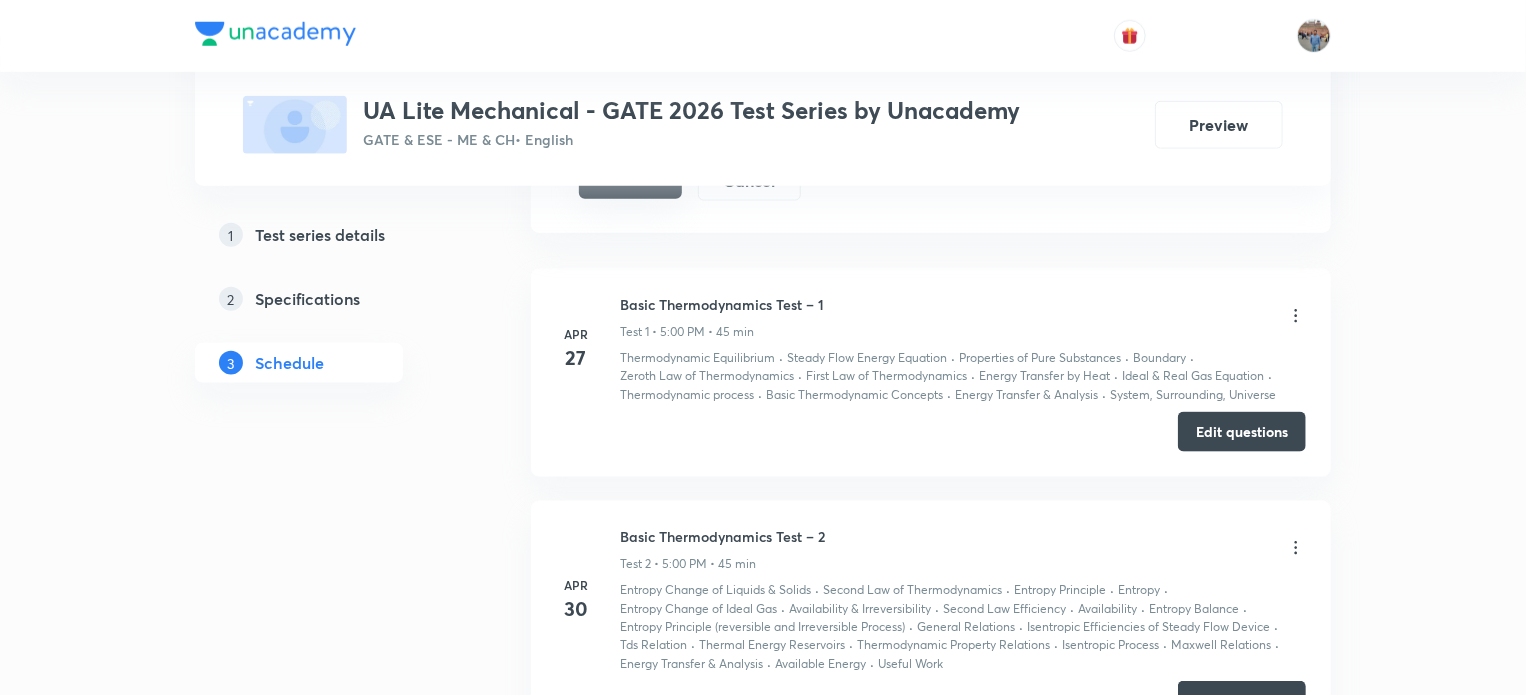 click on "Add" at bounding box center [630, 179] 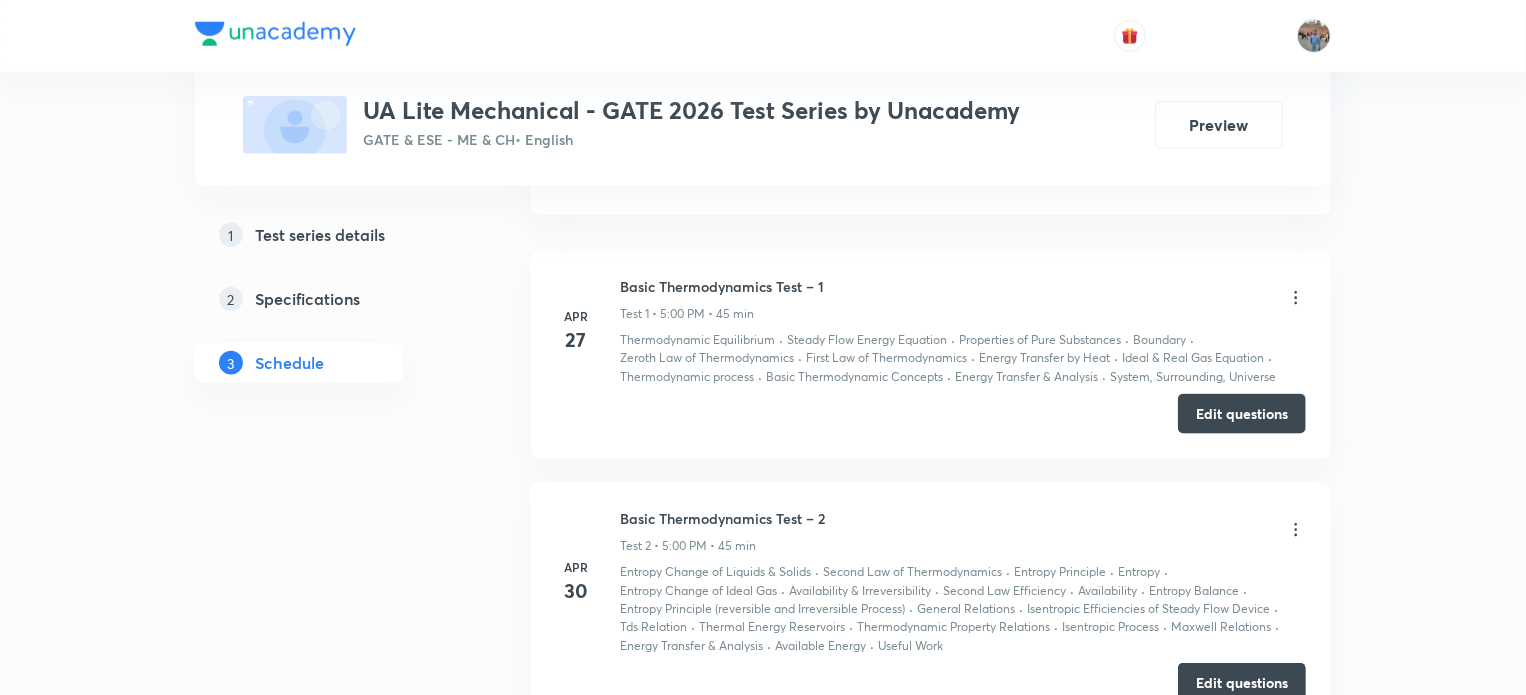 scroll, scrollTop: 1600, scrollLeft: 0, axis: vertical 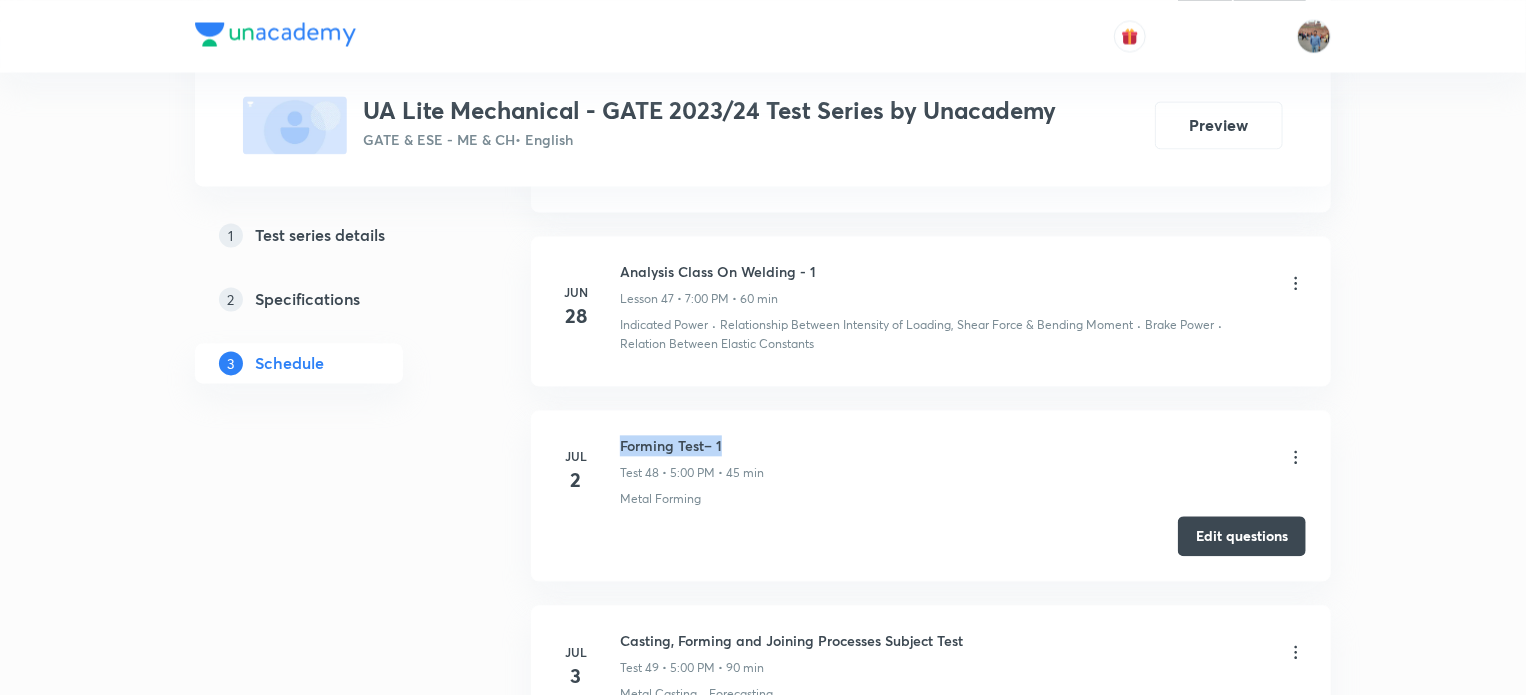 drag, startPoint x: 728, startPoint y: 417, endPoint x: 610, endPoint y: 406, distance: 118.511604 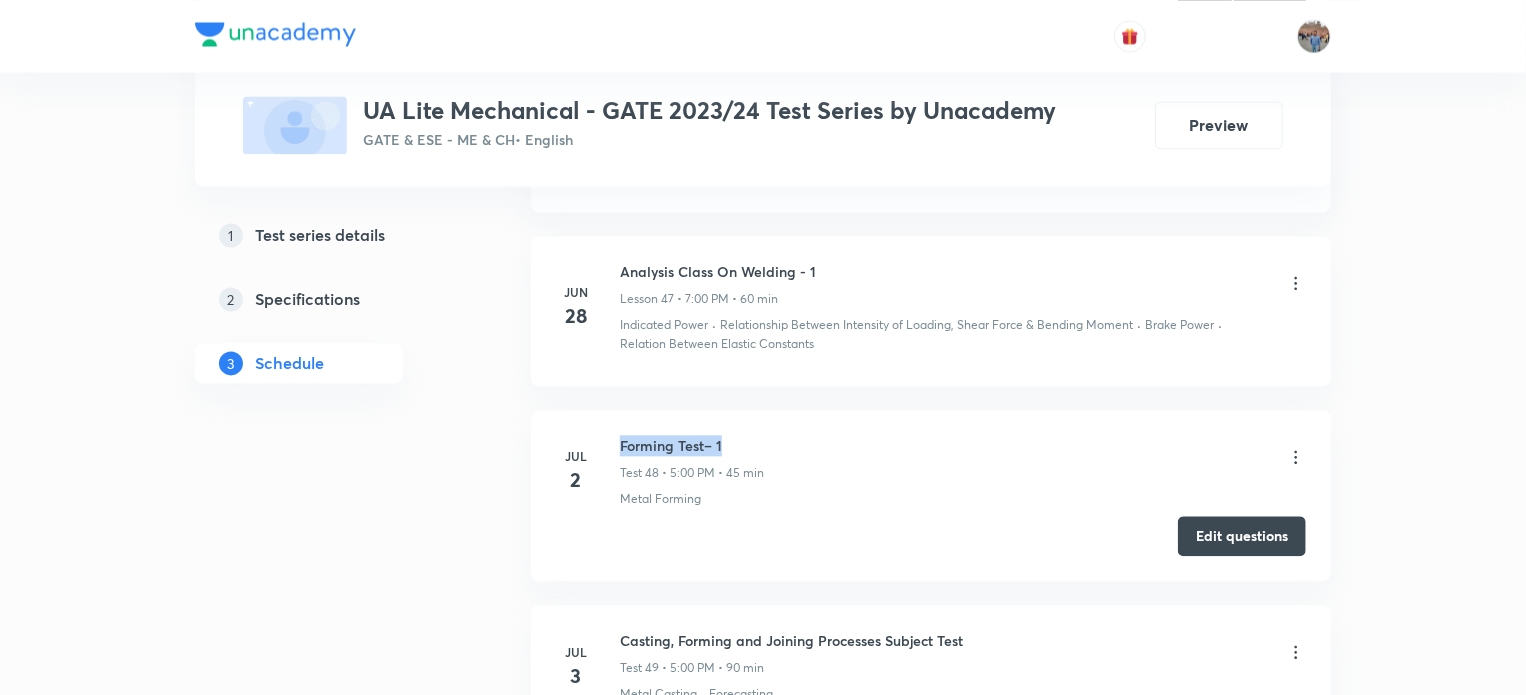 copy on "Forming Test– 1" 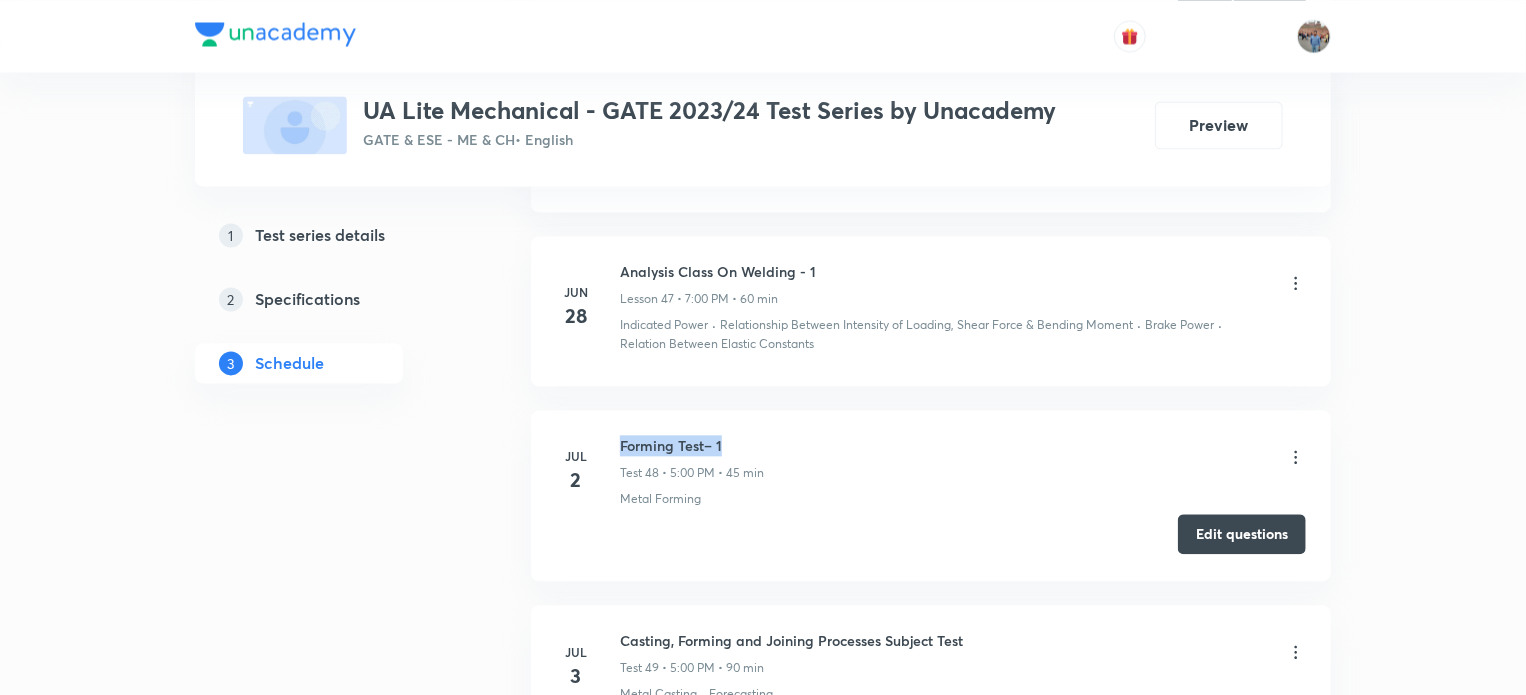 click on "Edit questions" at bounding box center [1242, 534] 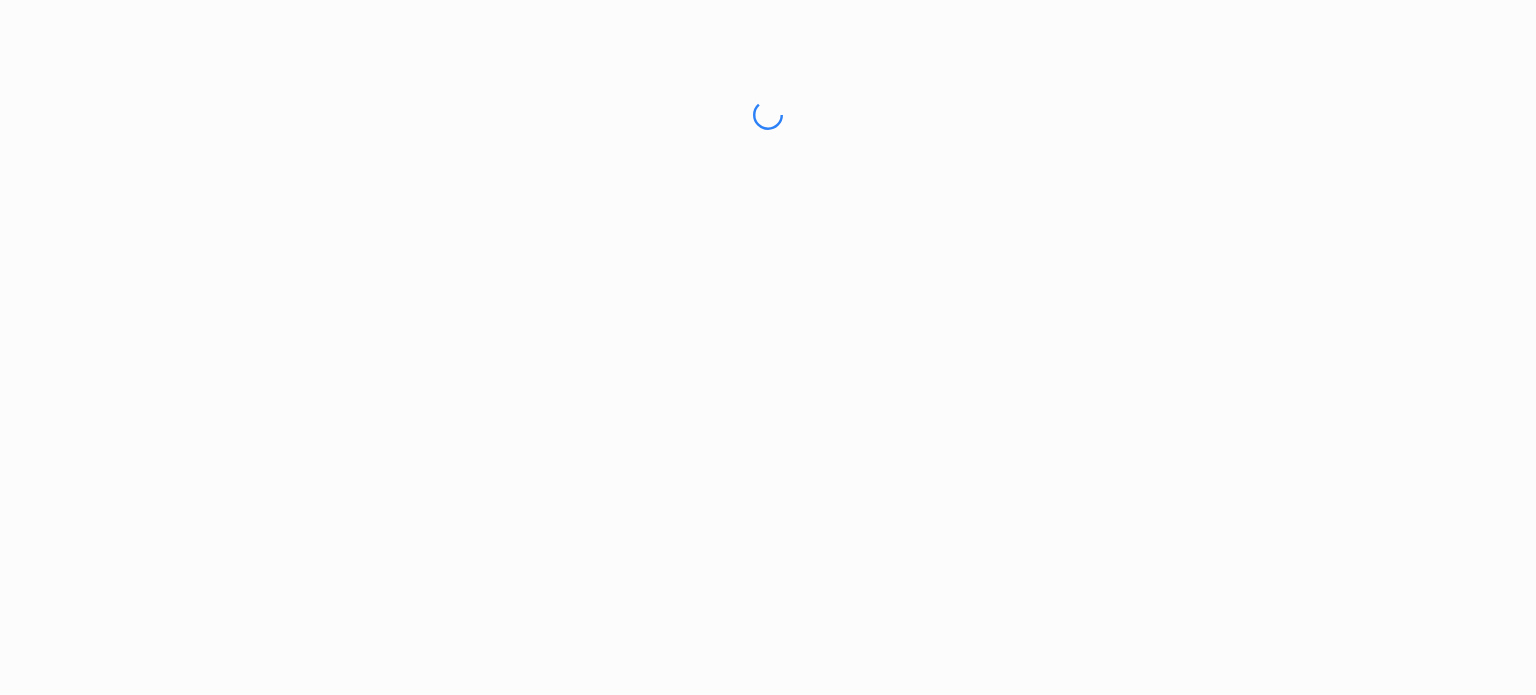 scroll, scrollTop: 0, scrollLeft: 0, axis: both 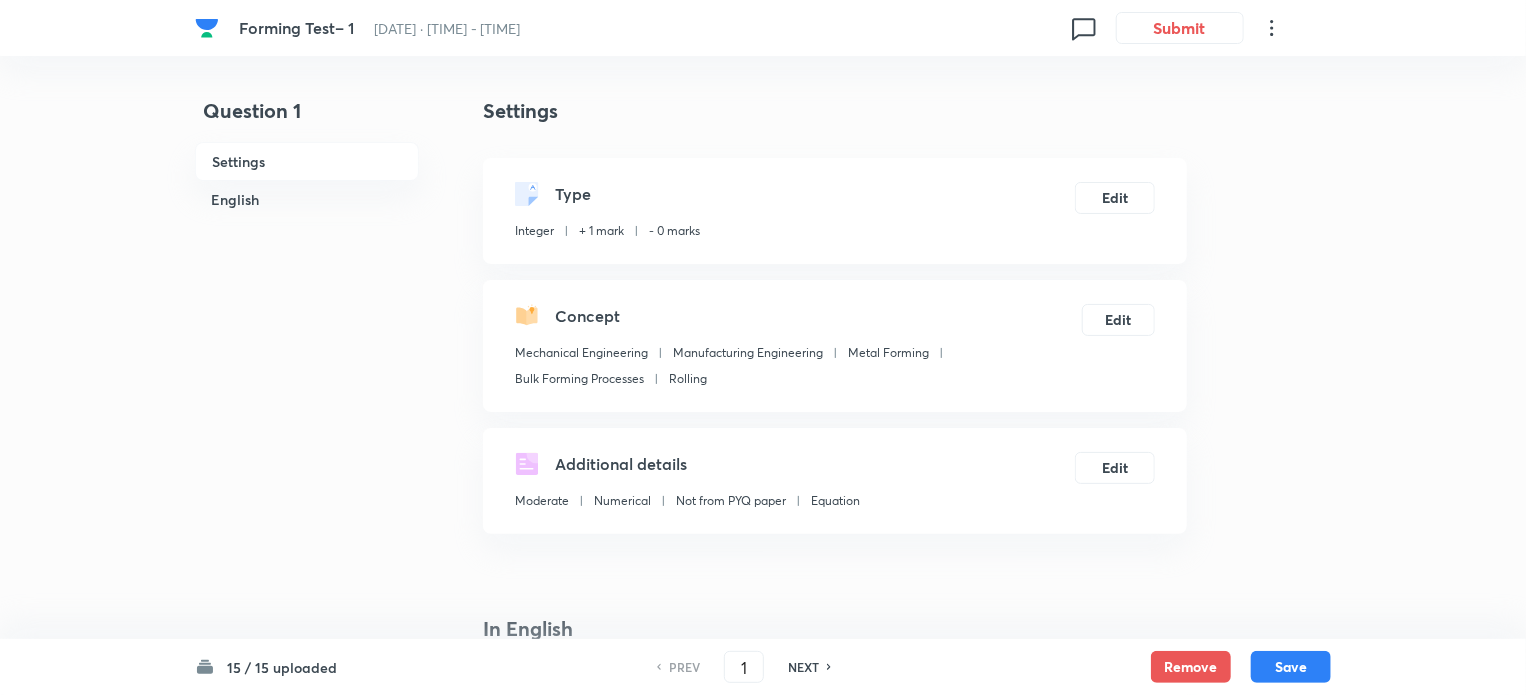 type on "10.13" 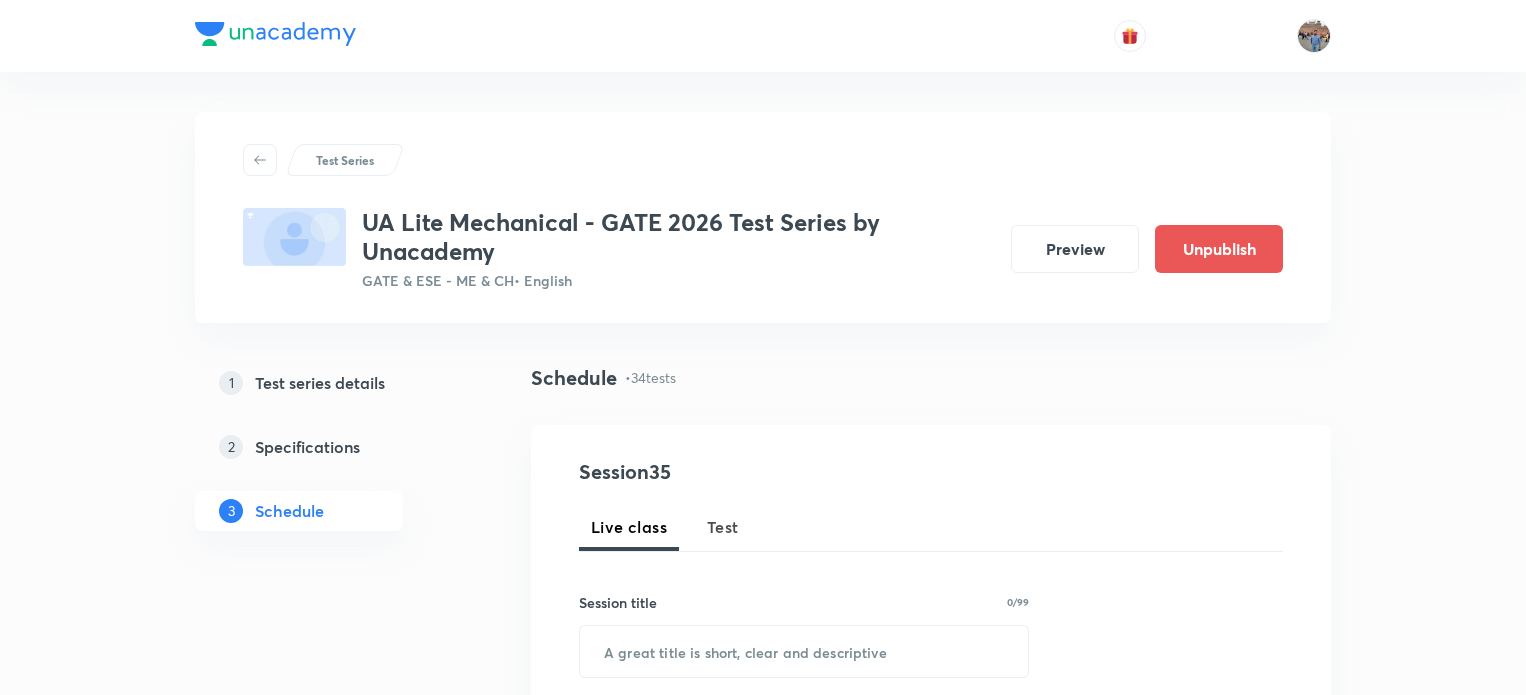 click on "Create test" at bounding box center (1242, 7981) 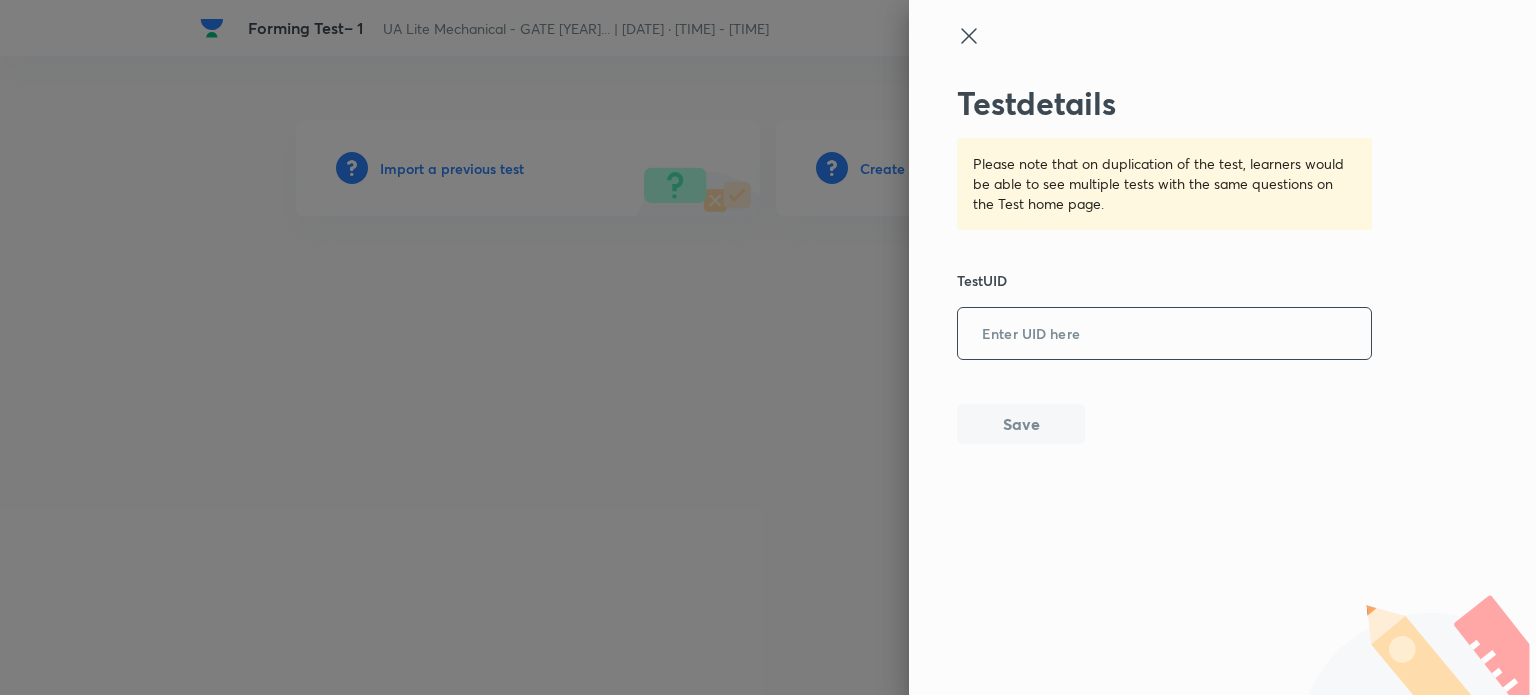 scroll, scrollTop: 0, scrollLeft: 0, axis: both 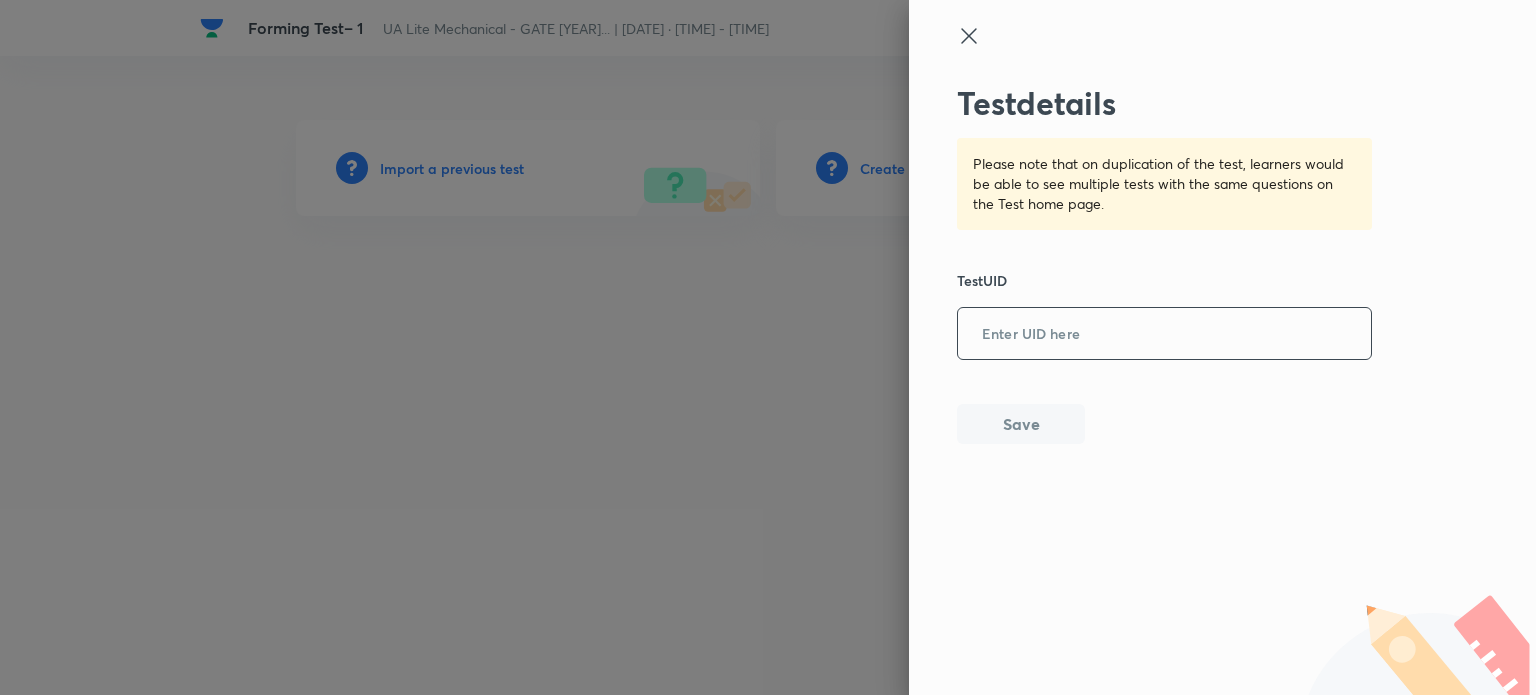 paste on "X0D82X05VG" 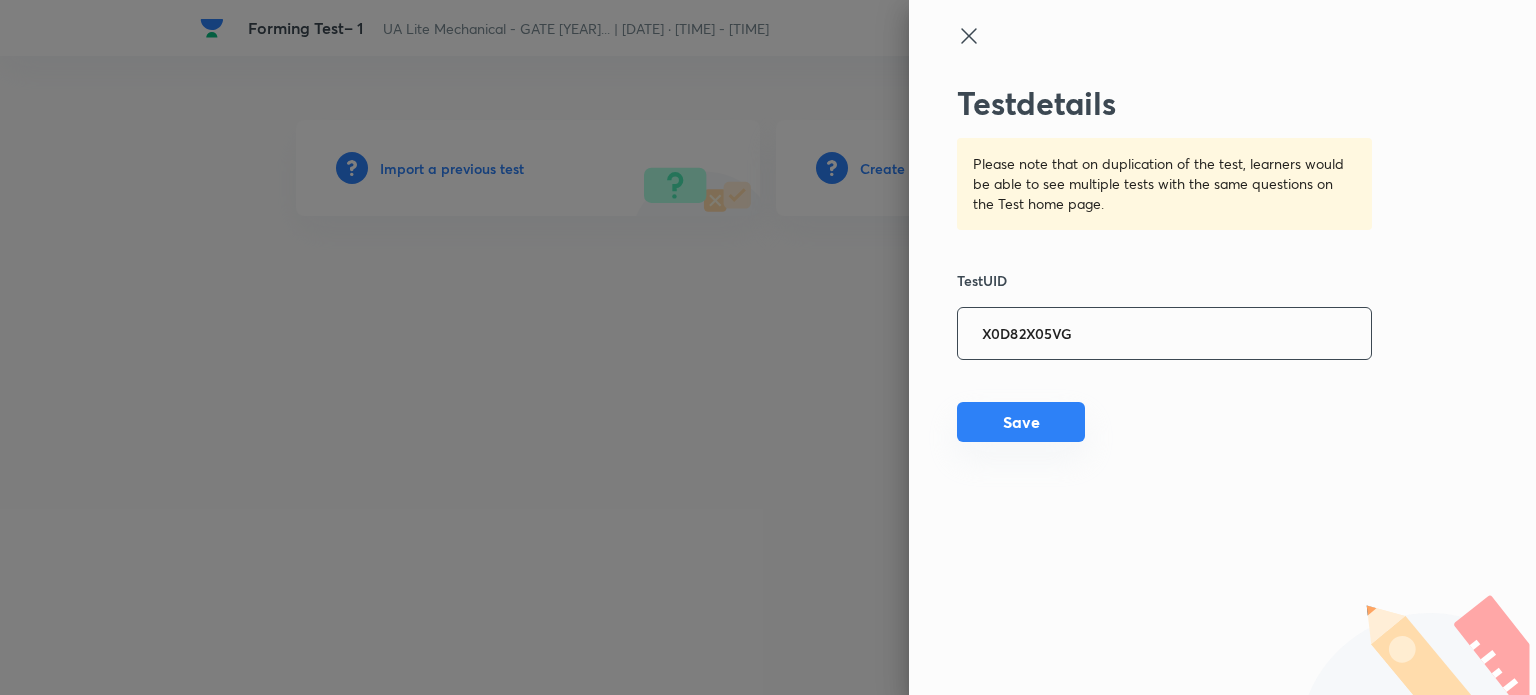 type on "X0D82X05VG" 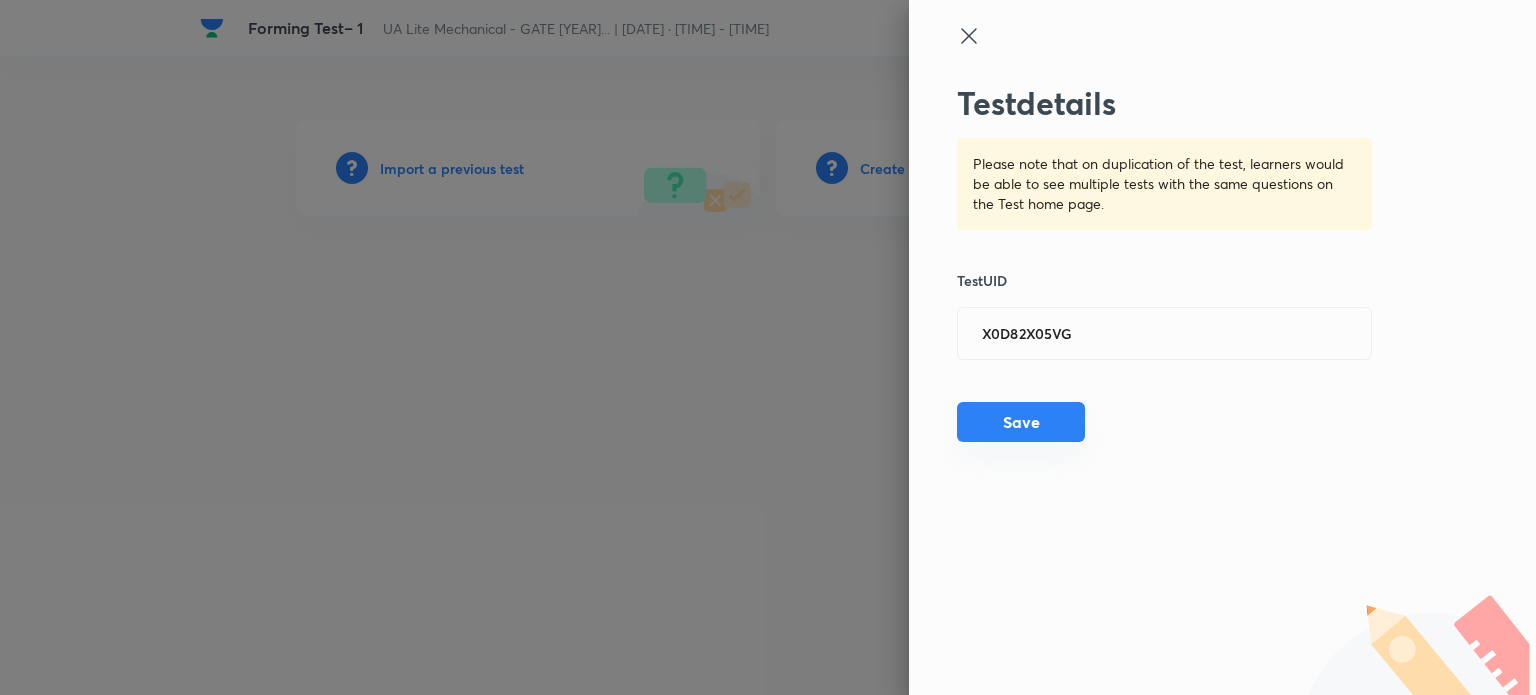 click on "Save" at bounding box center [1021, 422] 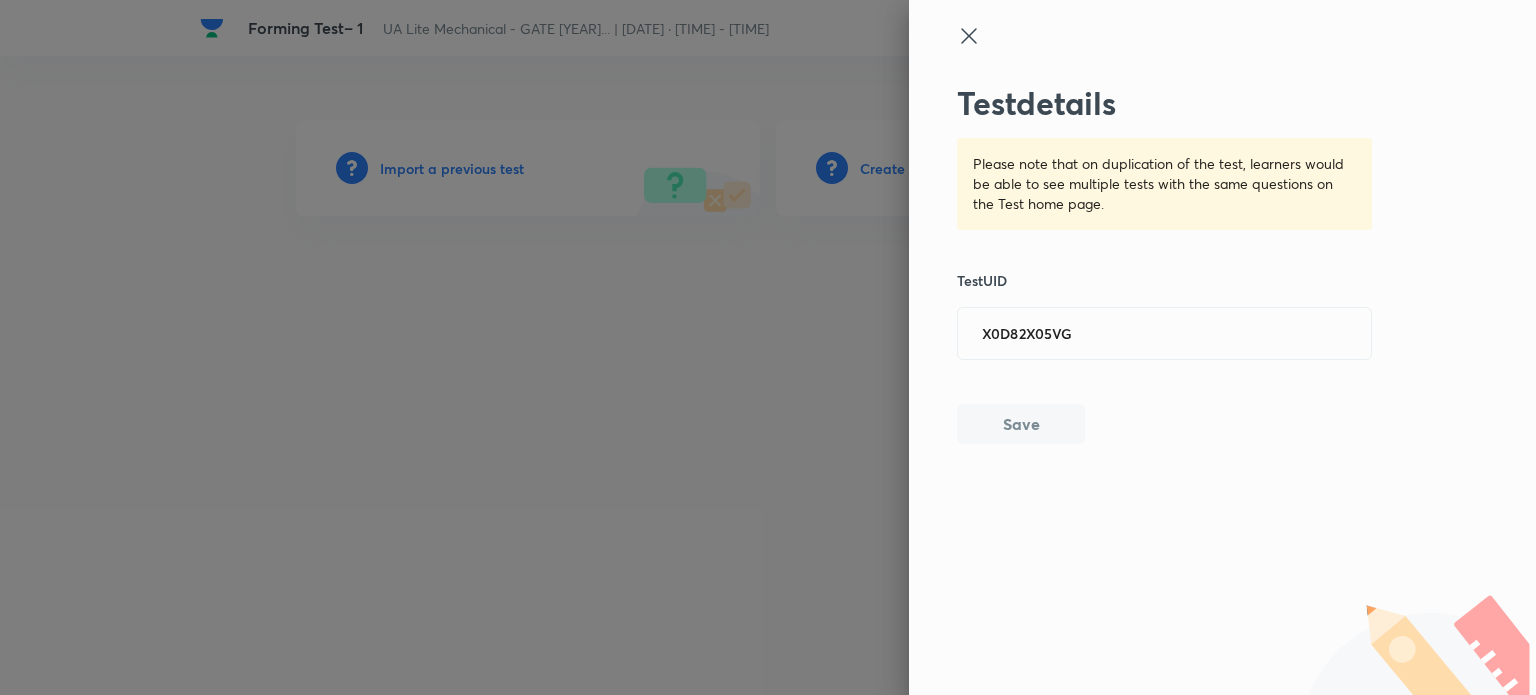 type 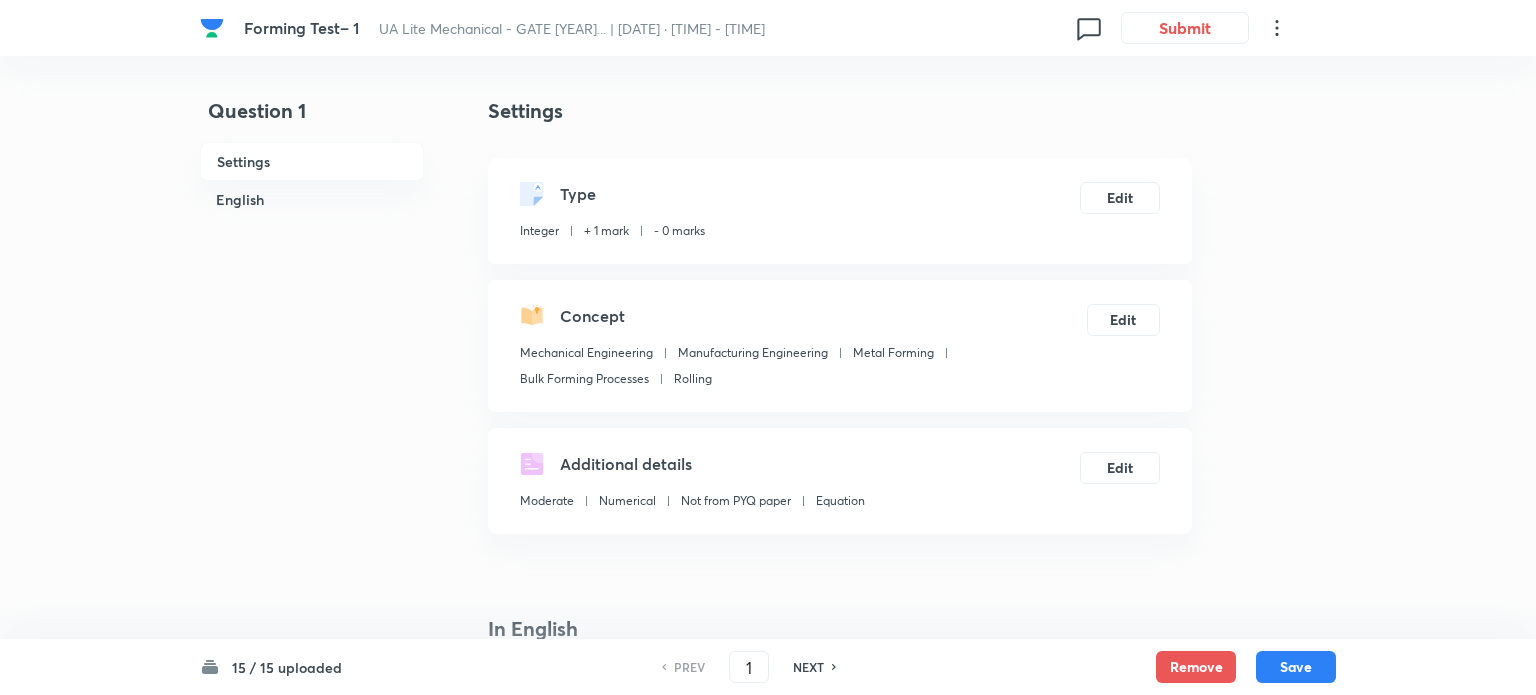 checkbox on "true" 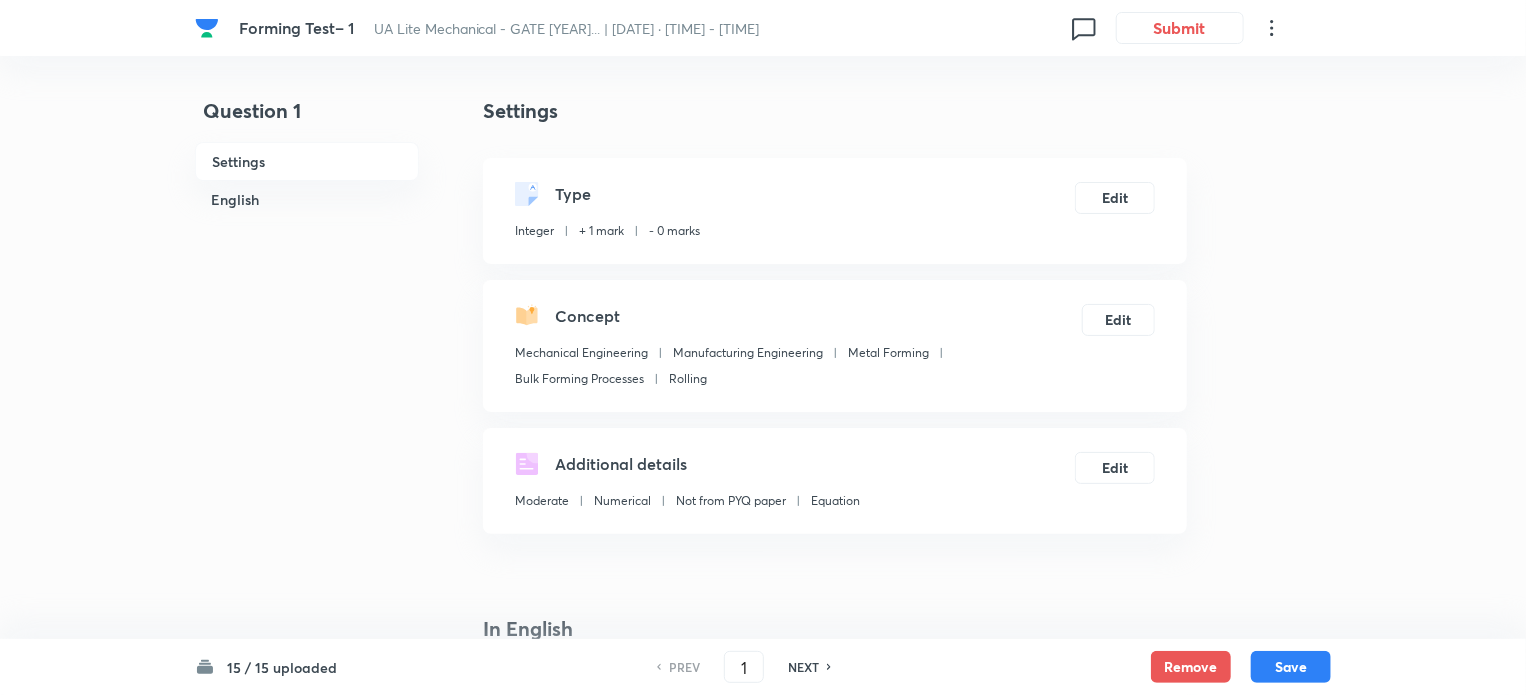 type on "10.13" 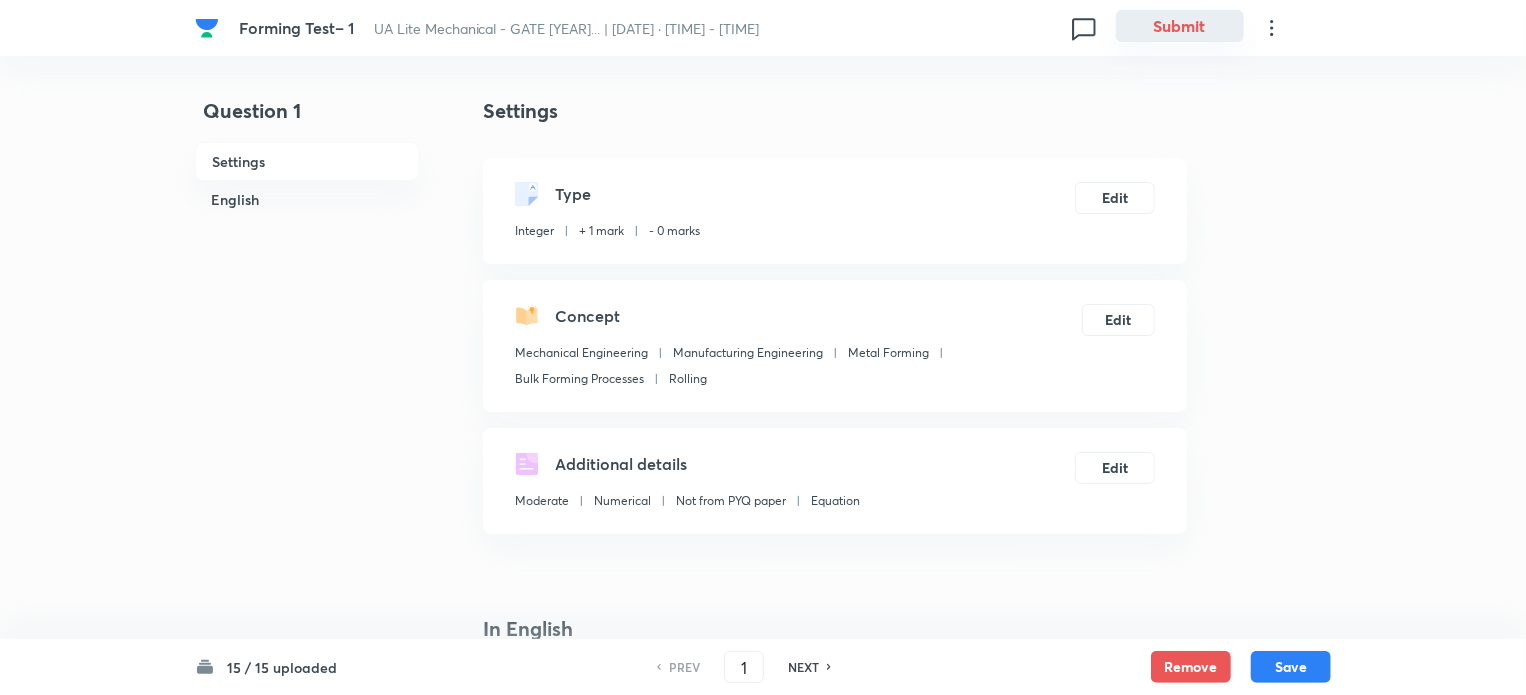 click on "Submit" at bounding box center (1180, 26) 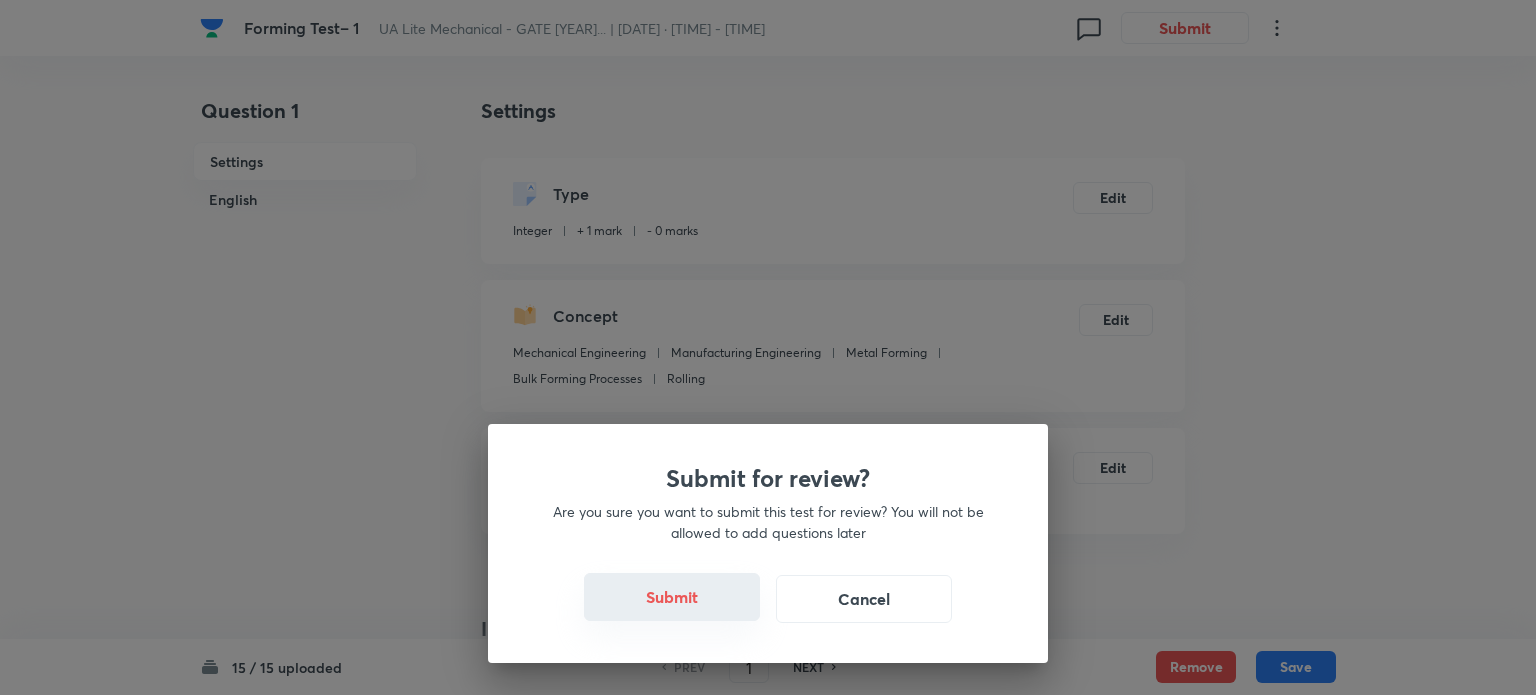 click on "Submit" at bounding box center [672, 597] 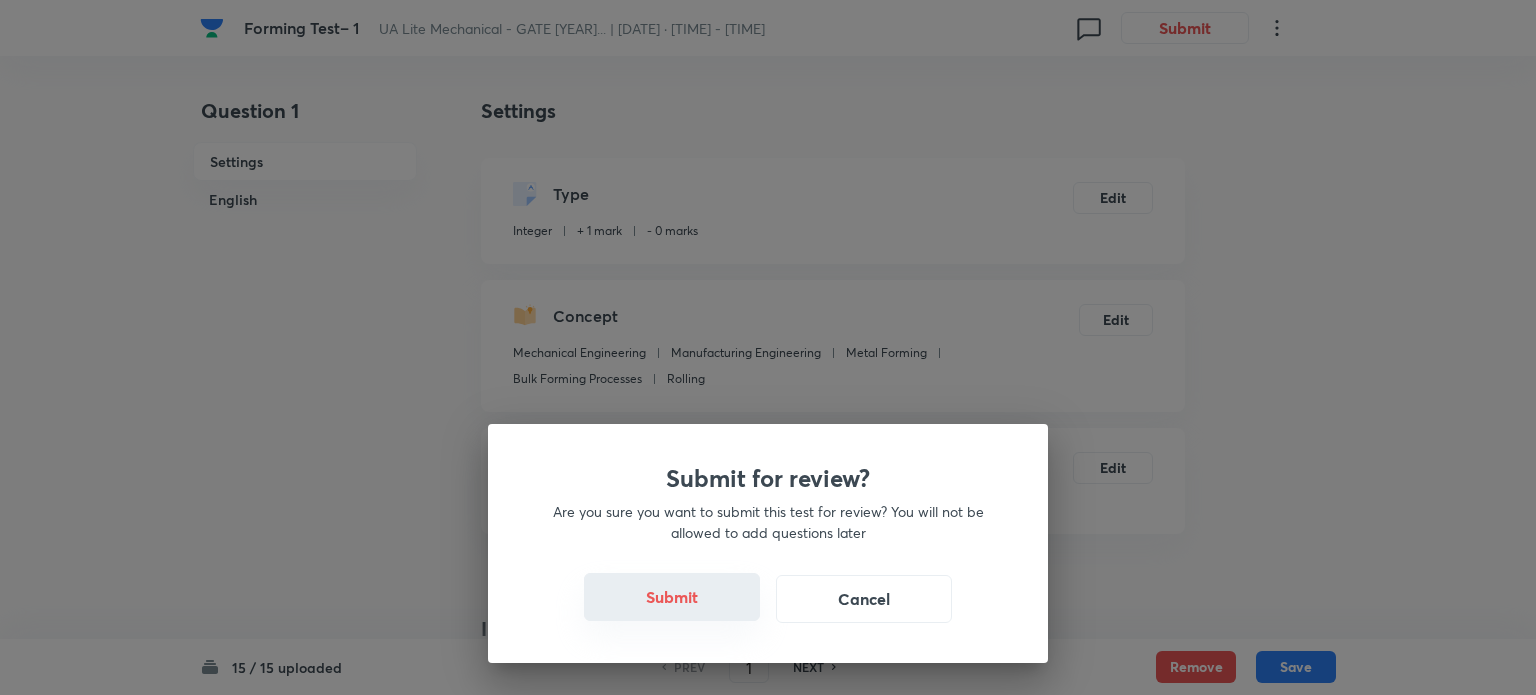 click on "Submit" at bounding box center (672, 597) 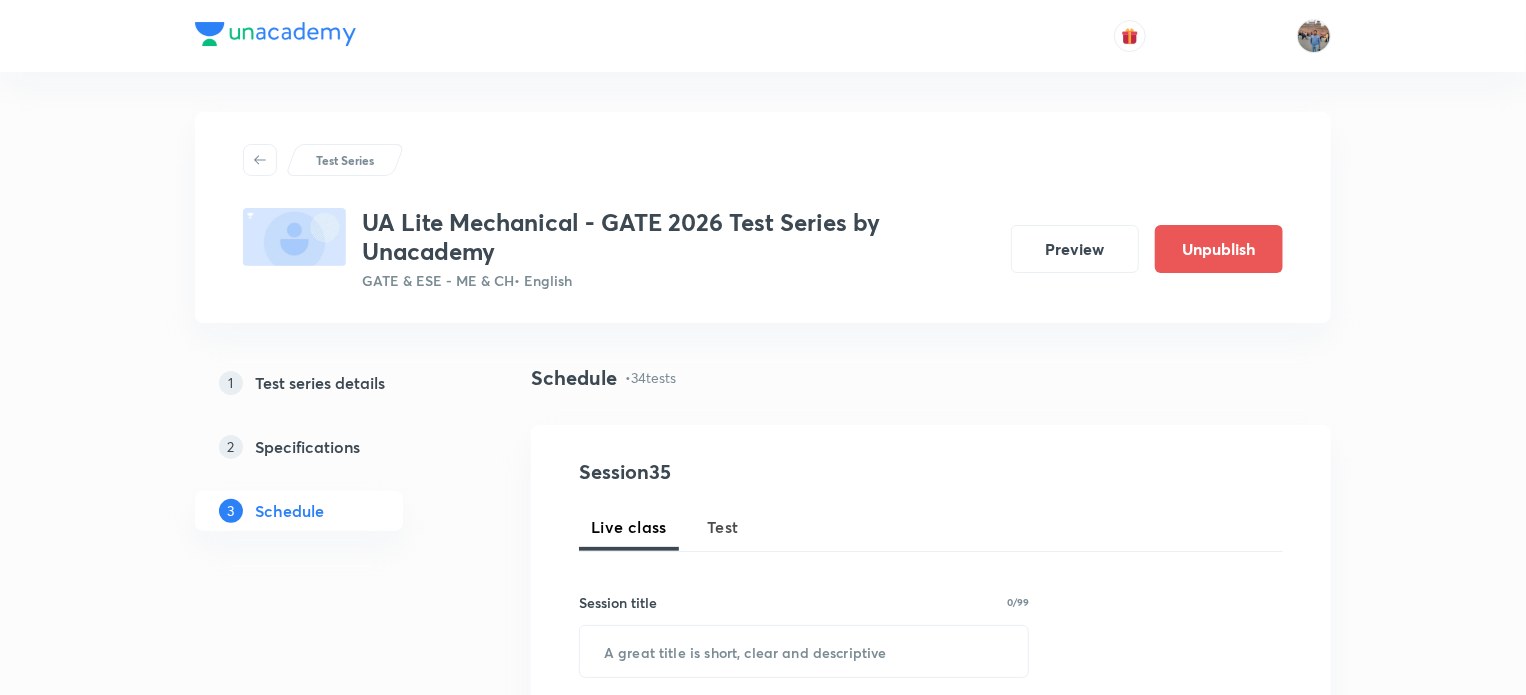 scroll, scrollTop: 2133, scrollLeft: 0, axis: vertical 